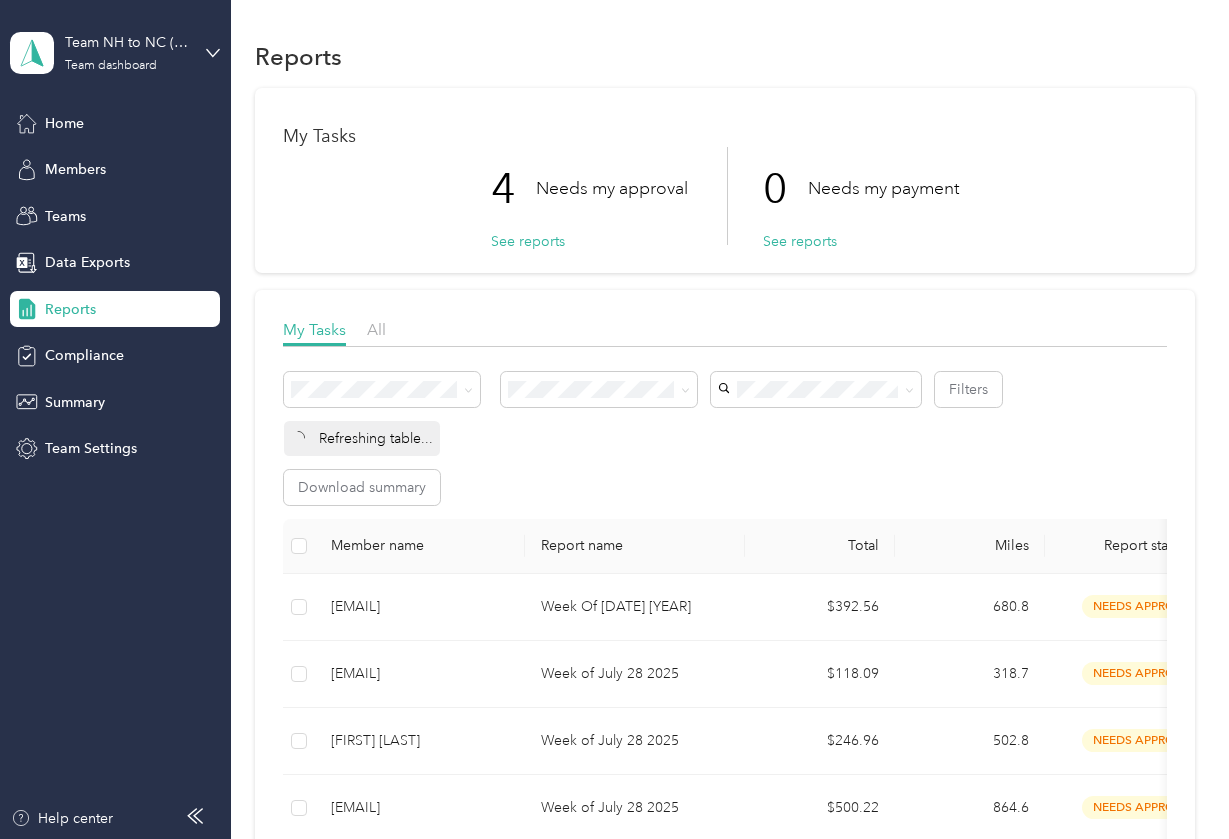 scroll, scrollTop: 0, scrollLeft: 0, axis: both 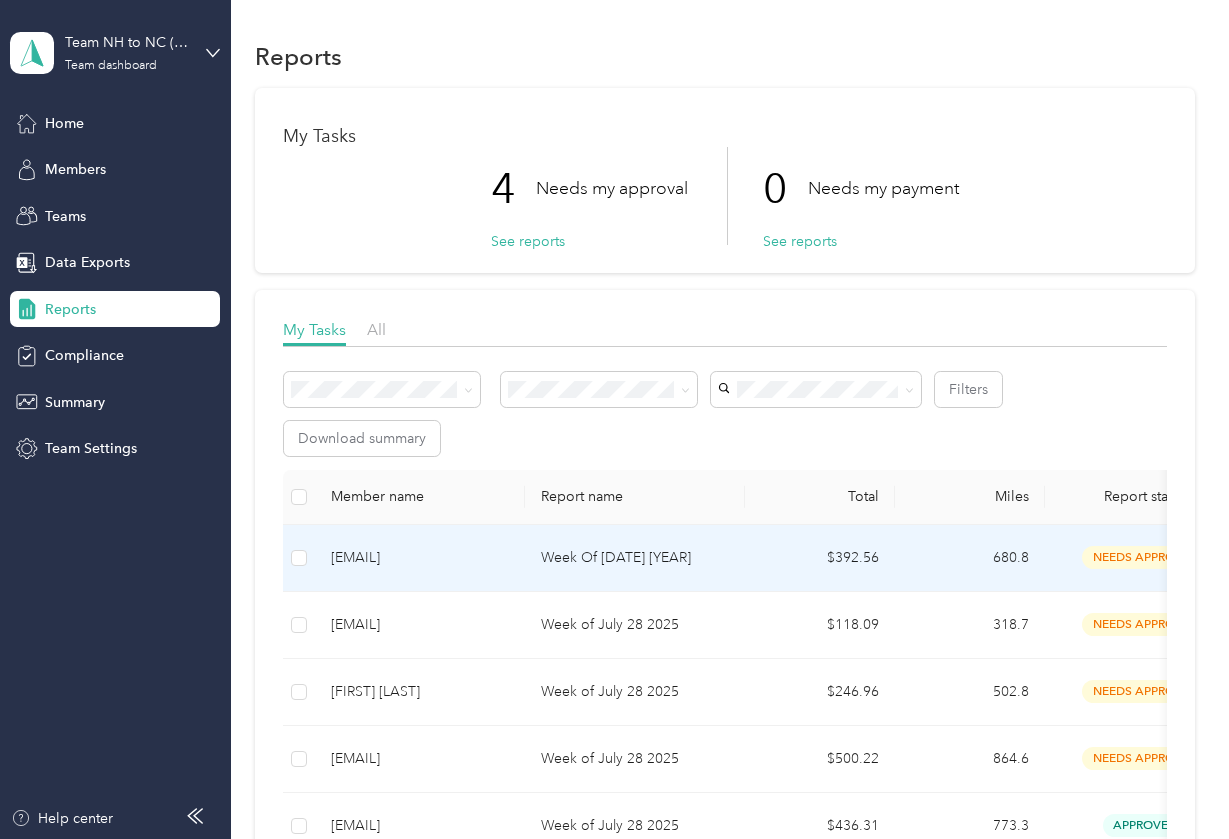 click on "[EMAIL]" at bounding box center (420, 558) 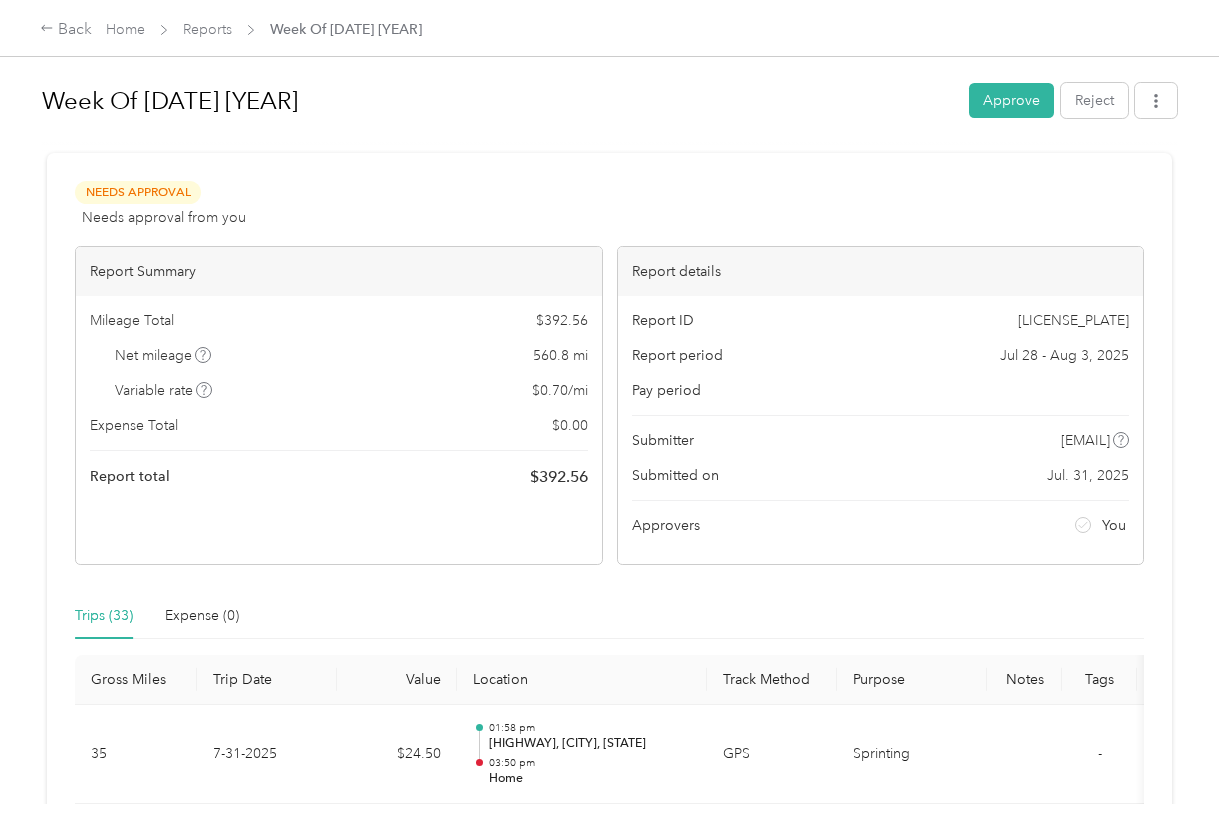 click on "Week Of [DATE] [YEAR] Approve Reject Needs Approval Needs approval from you View  activity & comments Report Summary Mileage Total $[CURRENCY] Net mileage   [NUMBER]   mi Variable rate   $[CURRENCY] / mi Expense Total $[CURRENCY] Report total $[CURRENCY] Report details Report ID [LICENSE_PLATE] Report period [DATE] - [DATE] Pay period Submitter [EMAIL] Submitted on [DATE] Approvers You Trips ([NUMBER]) Expense ([NUMBER]) Gross Miles Trip Date Value Location Track Method Purpose Notes Tags                   [NUMBER] [DATE] $[CURRENCY] [TIME] [HIGHWAY], [CITY], [STATE] [TIME] Home GPS Sprinting - [NUMBER] [DATE] $[CURRENCY] [TIME] [NUMBER]–[NUMBER] [STREET], [CITY], [STATE] [TIME] [HIGHWAY], [CITY], [STATE] GPS Sprinting - [NUMBER] [DATE] $[CURRENCY] [TIME] [NUMBER]–[NUMBER] [STREET], [CITY], [STATE] [TIME] [NUMBER]–[NUMBER] [STREET], [CITY], [STATE] GPS Sprinting - [NUMBER] [DATE] $[CURRENCY] [TIME] [NUMBER] [STREET], [CITY], [STATE] [TIME] [NUMBER]–[NUMBER] [STREET], [CITY], [STATE] GPS Sprinting - [NUMBER]" at bounding box center (609, 402) 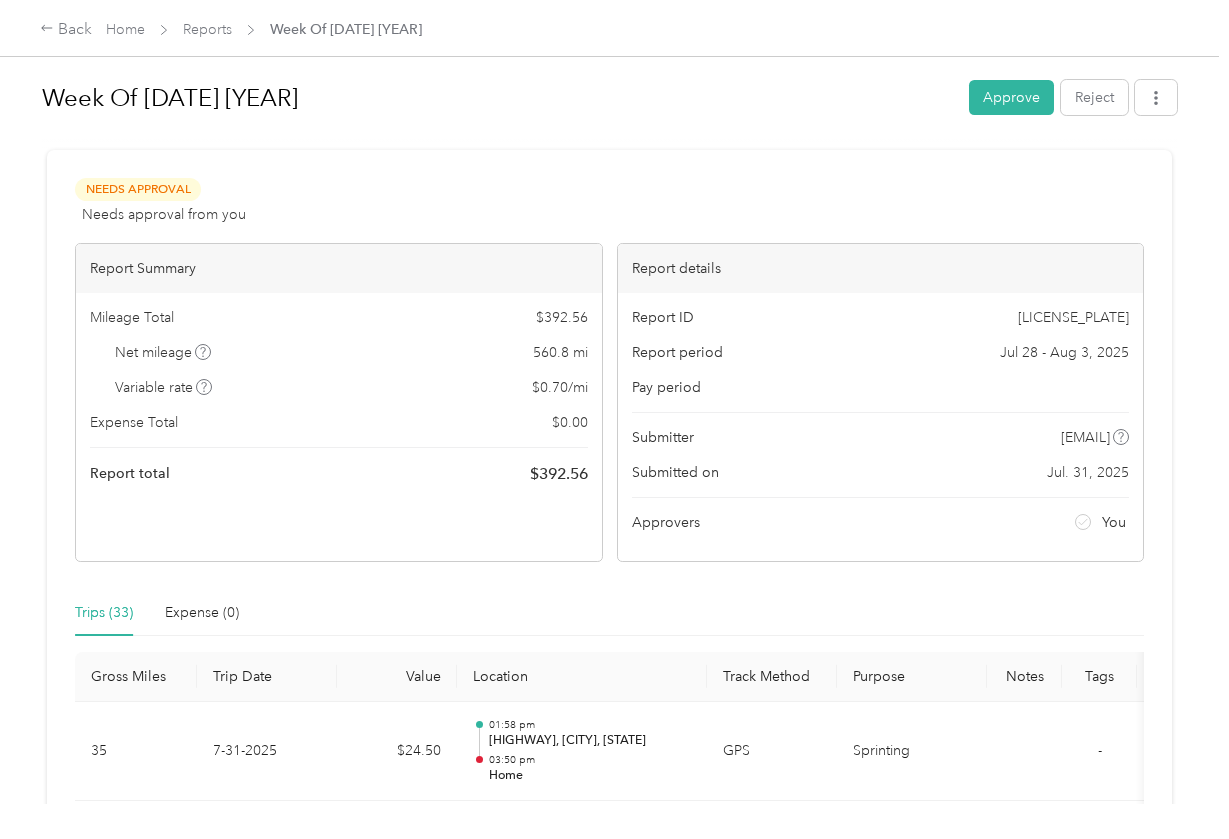 scroll, scrollTop: -1, scrollLeft: 0, axis: vertical 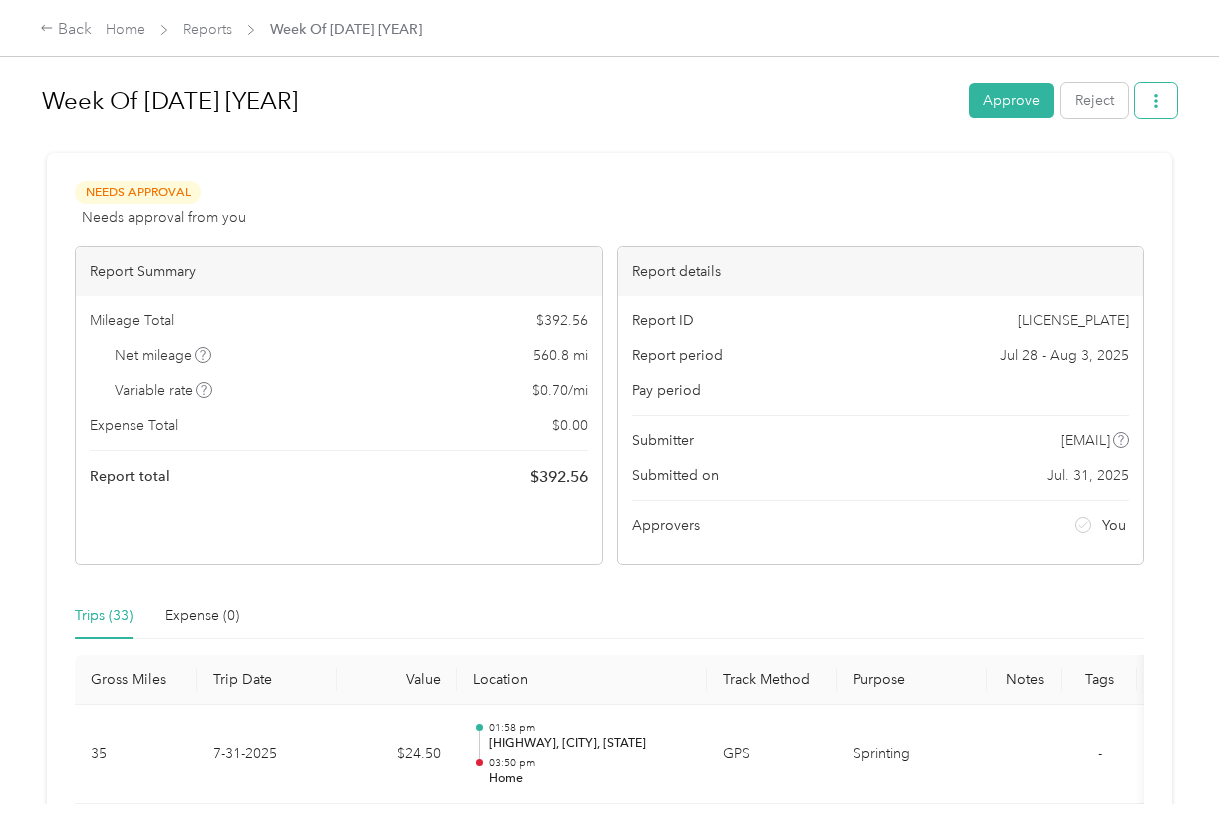 click 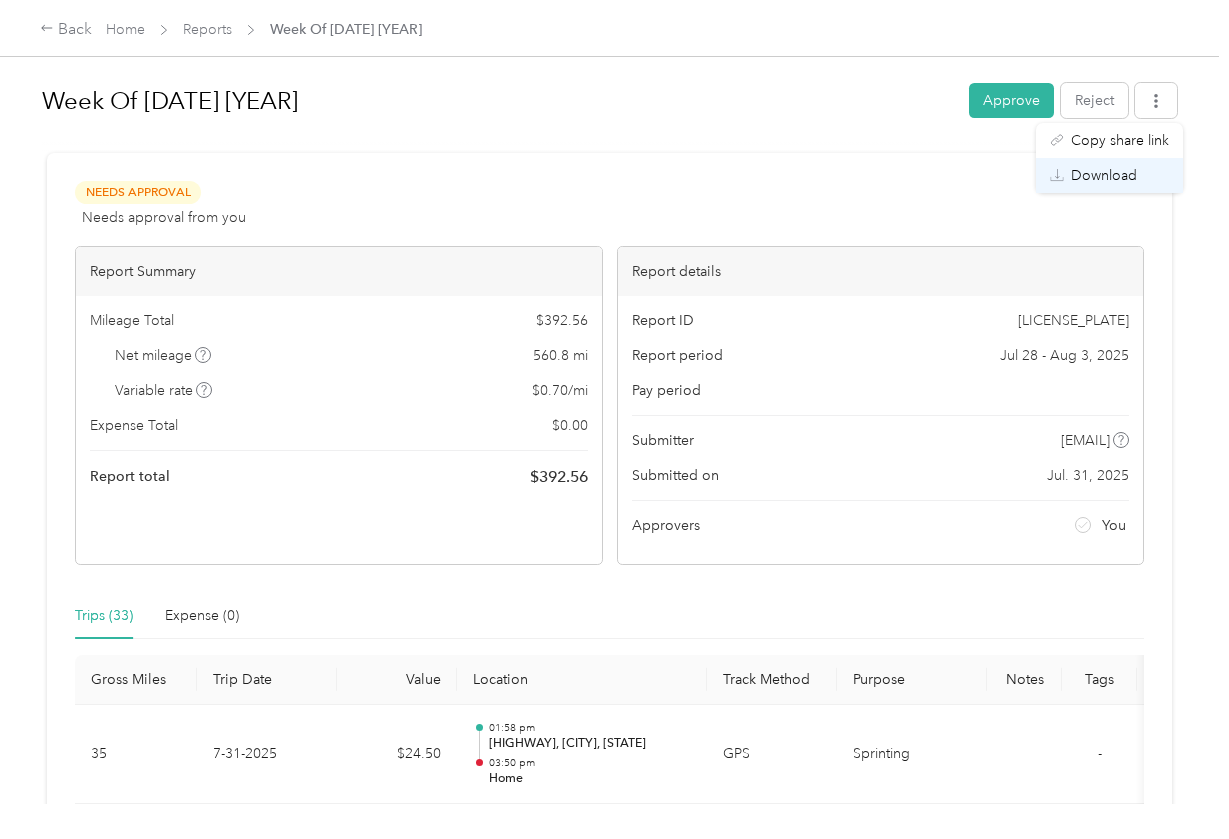 click on "Download" at bounding box center (1104, 175) 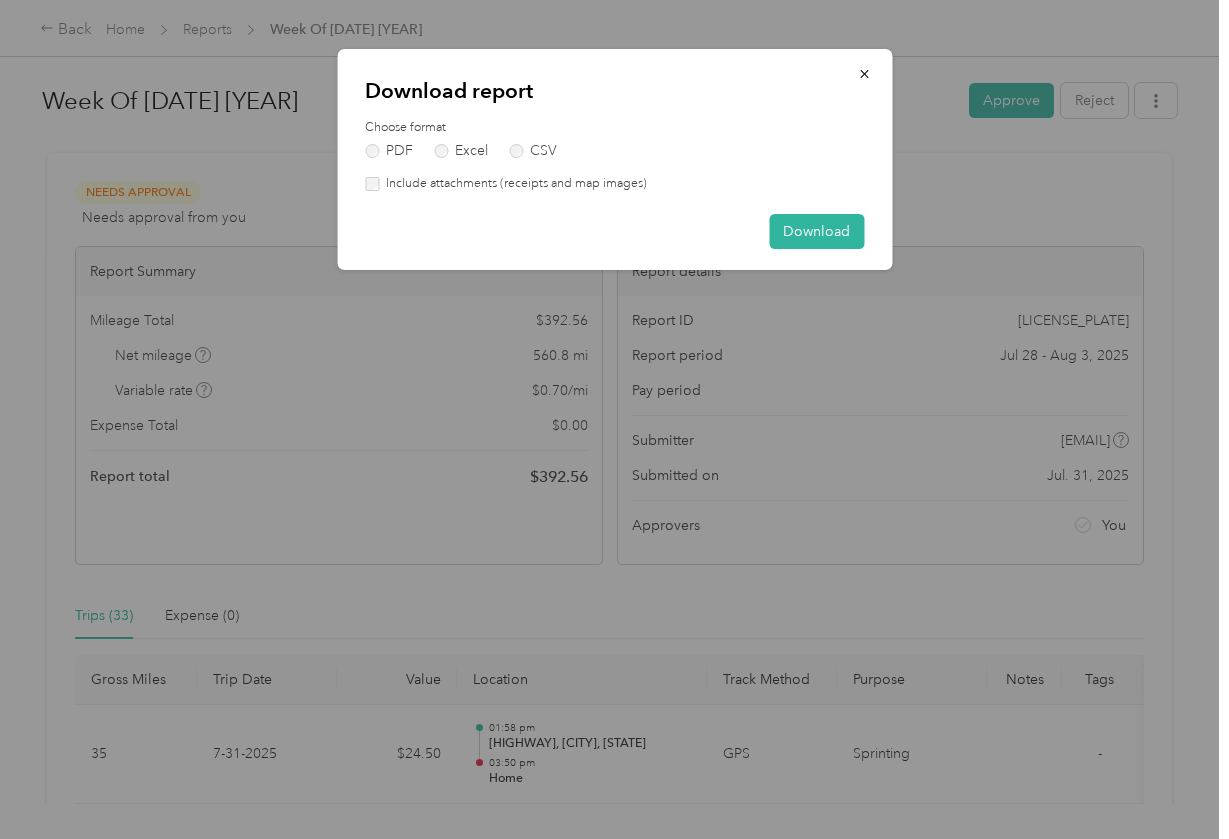 click on "Include attachments (receipts and map images)" at bounding box center [513, 184] 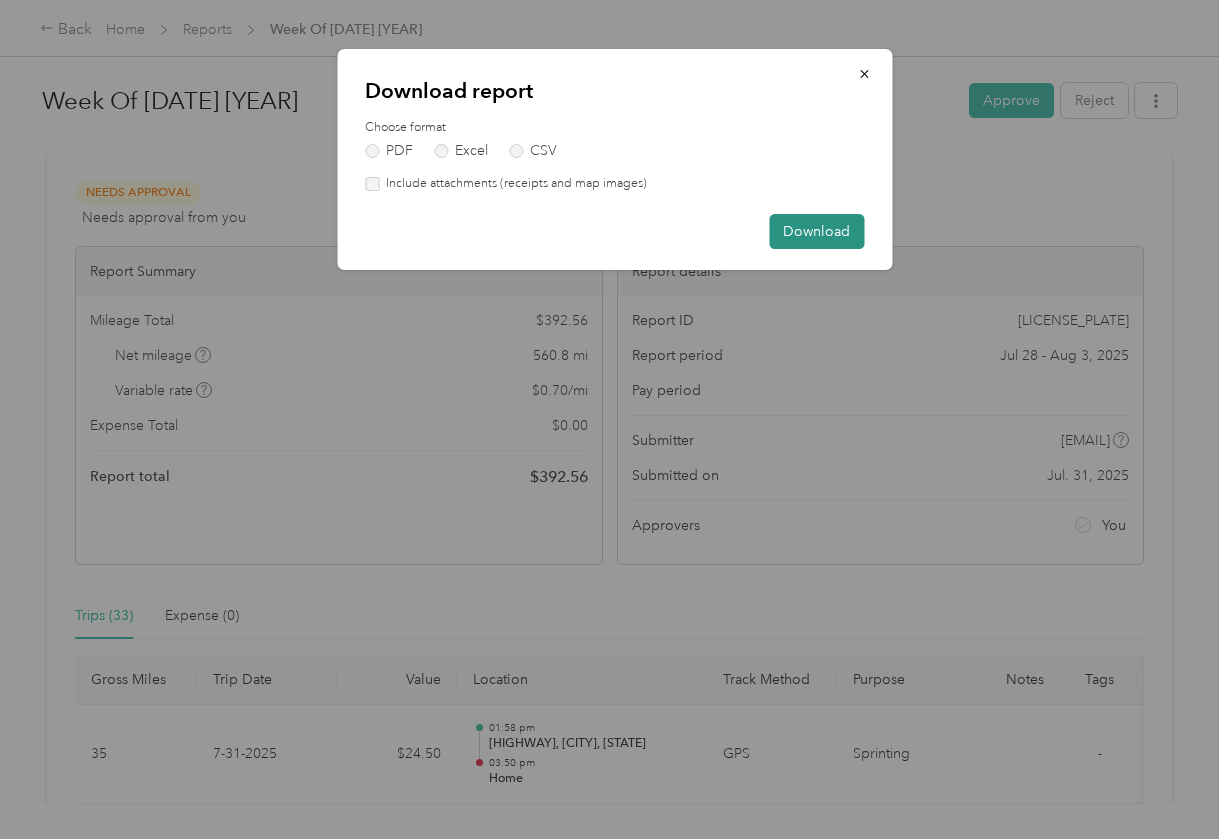 click on "Download" at bounding box center [816, 231] 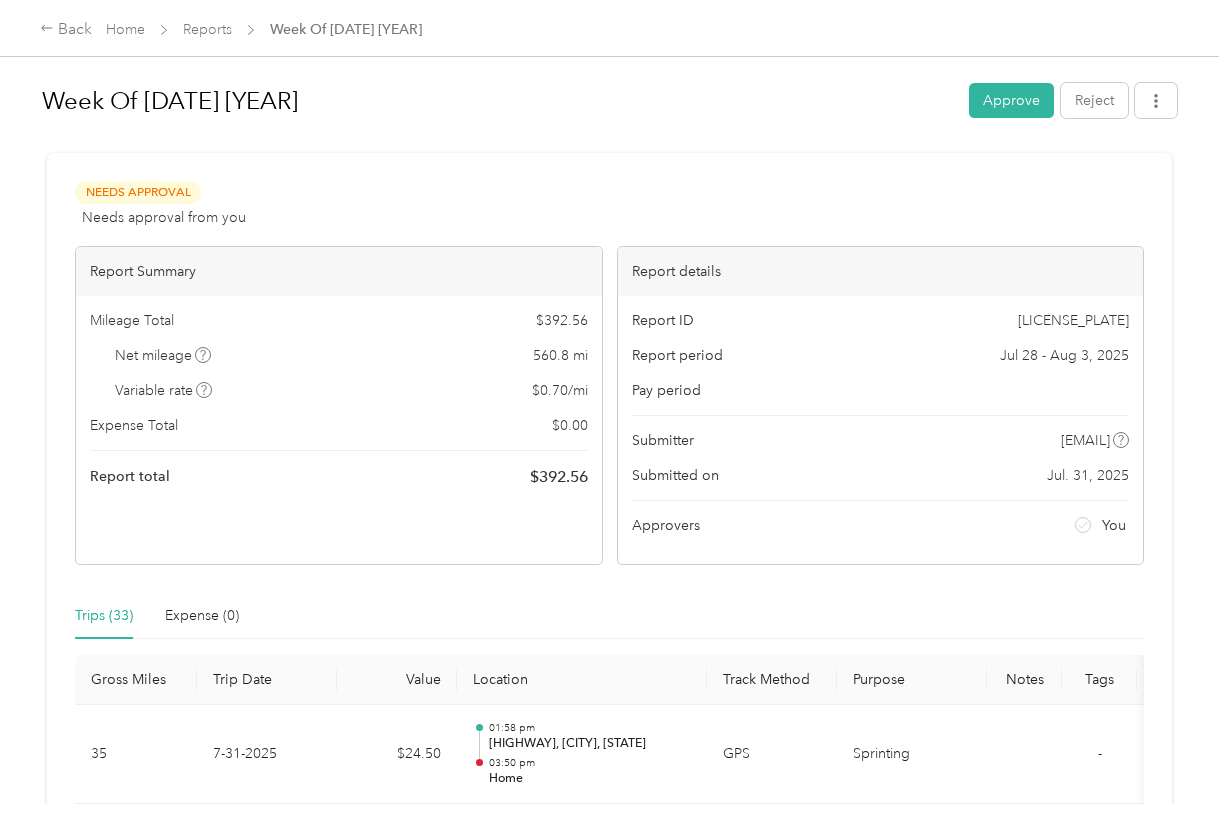 scroll, scrollTop: 0, scrollLeft: 0, axis: both 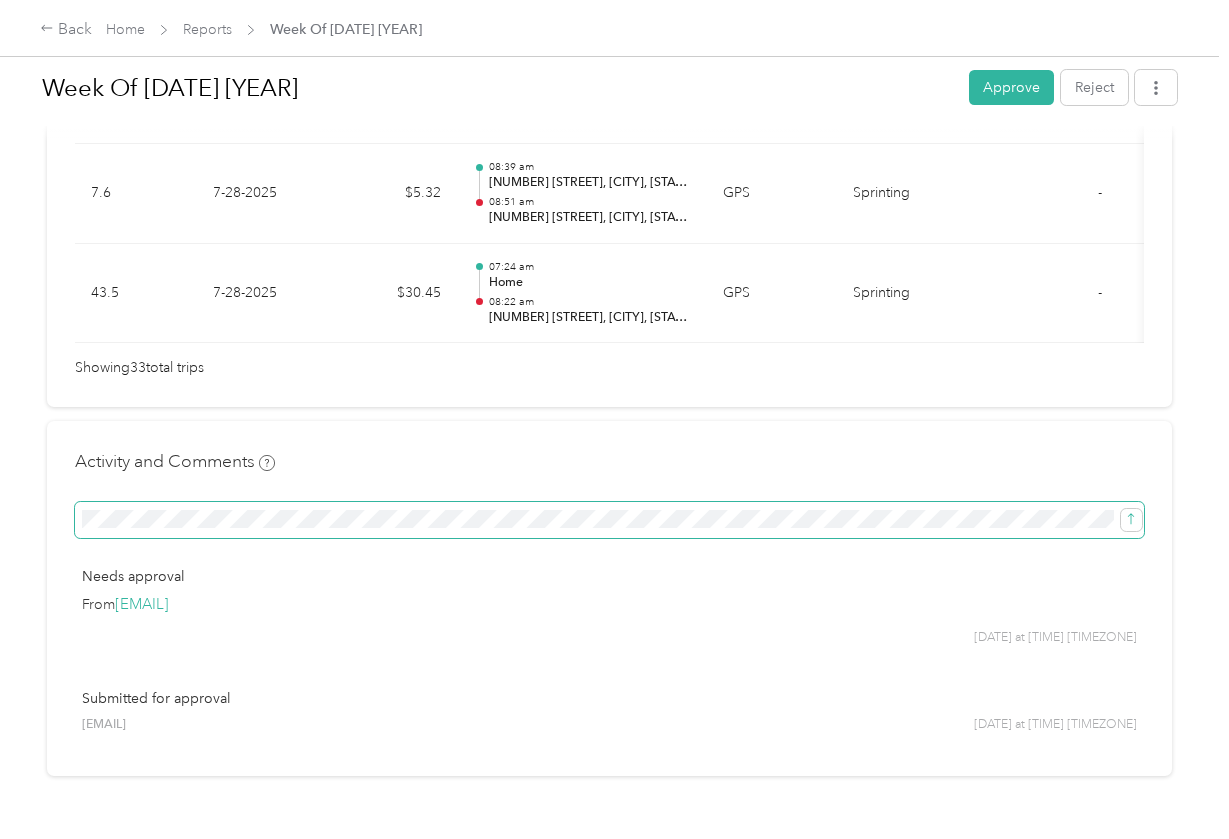click at bounding box center (609, 520) 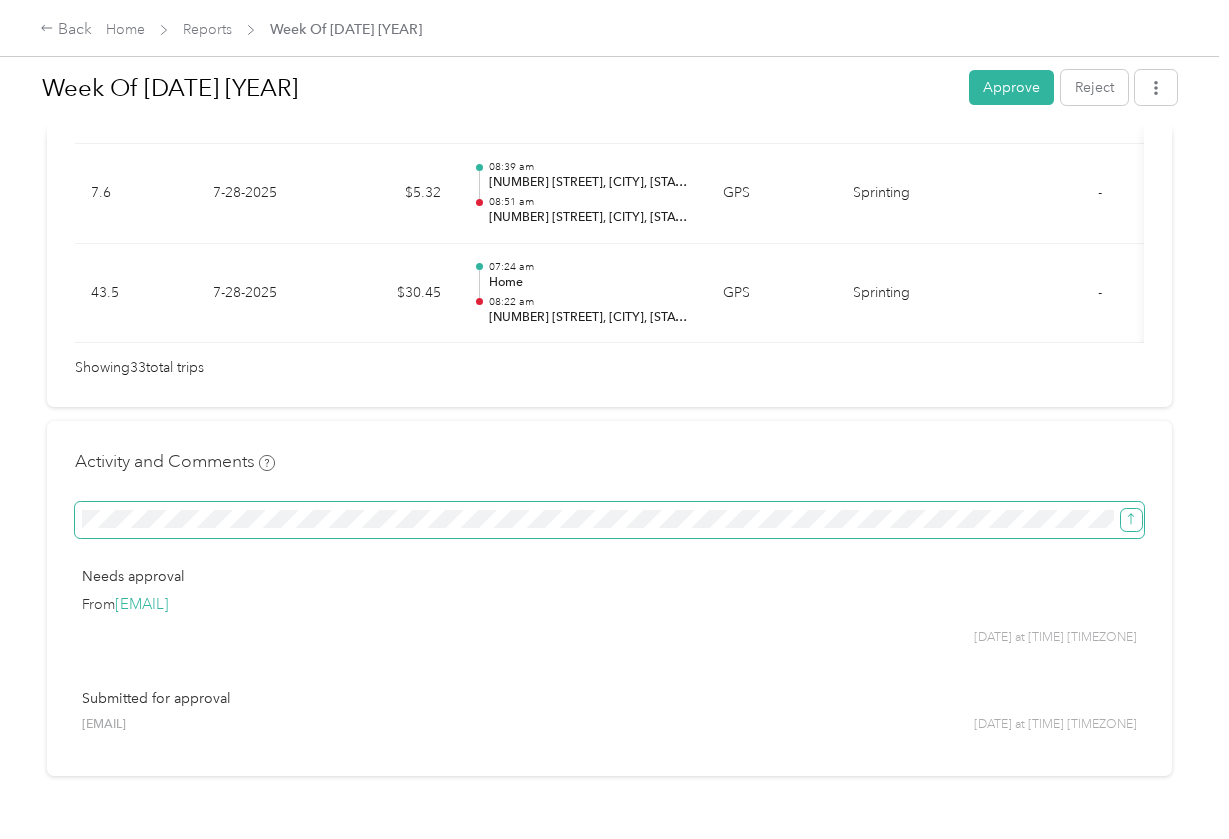 click at bounding box center [1131, 518] 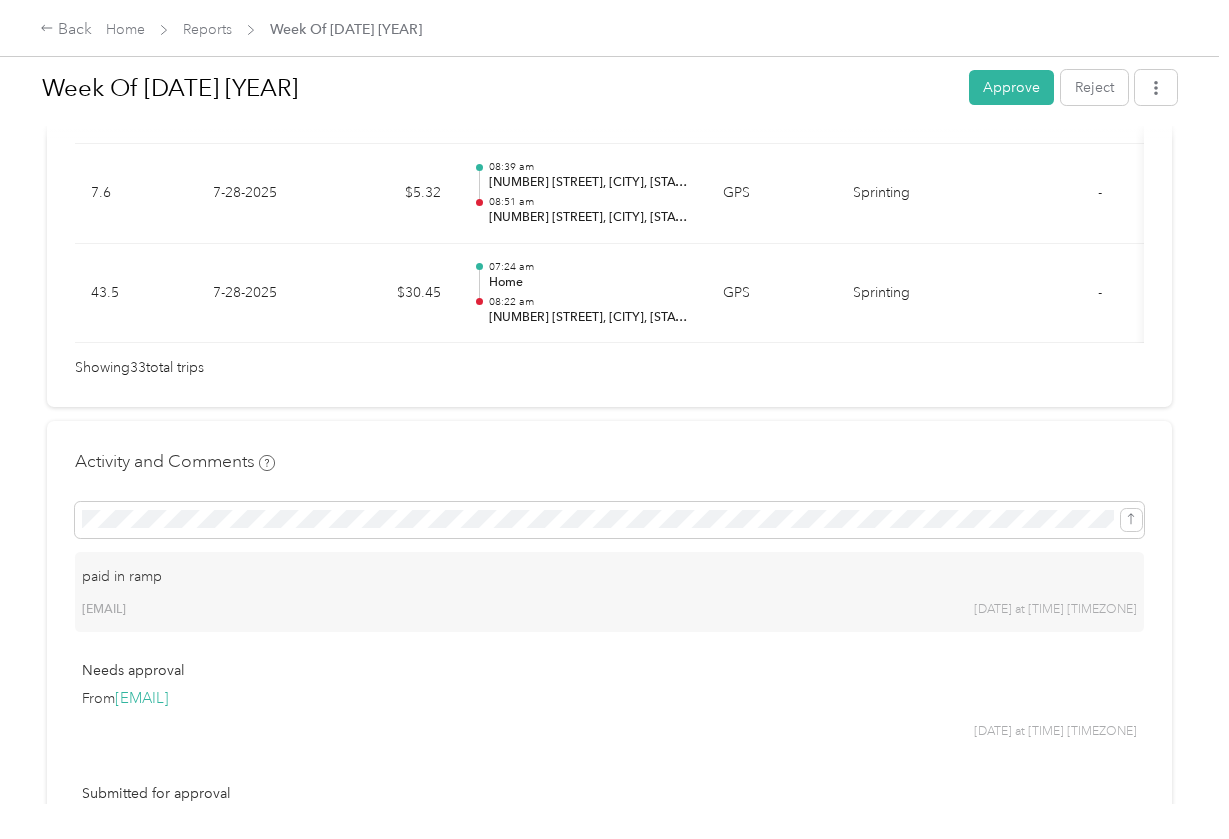 click on "Week Of [DATE] [YEAR] Approve Reject Needs Approval Needs approval from you View  activity & comments Report Summary Mileage Total $[CURRENCY] Net mileage   [NUMBER]   mi Variable rate   $[CURRENCY] / mi Expense Total $[CURRENCY] Report total $[CURRENCY] Report details Report ID [LICENSE_PLATE] Report period [DATE] - [DATE] Pay period Submitter [EMAIL] Submitted on [DATE] Approvers You Trips ([NUMBER]) Expense ([NUMBER]) Gross Miles Trip Date Value Location Track Method Purpose Notes Tags                   [NUMBER] [DATE] $[CURRENCY] [TIME] [HIGHWAY], [CITY], [STATE] [TIME] Home GPS Sprinting - [NUMBER] [DATE] $[CURRENCY] [TIME] [NUMBER]–[NUMBER] [STREET], [CITY], [STATE] [TIME] [HIGHWAY], [CITY], [STATE] GPS Sprinting - [NUMBER] [DATE] $[CURRENCY] [TIME] [NUMBER]–[NUMBER] [STREET], [CITY], [STATE] [TIME] [NUMBER]–[NUMBER] [STREET], [CITY], [STATE] GPS Sprinting - [NUMBER] [DATE] $[CURRENCY] [TIME] [NUMBER] [STREET], [CITY], [STATE] [TIME] [NUMBER]–[NUMBER] [STREET], [CITY], [STATE] GPS Sprinting - [NUMBER]" at bounding box center (609, 402) 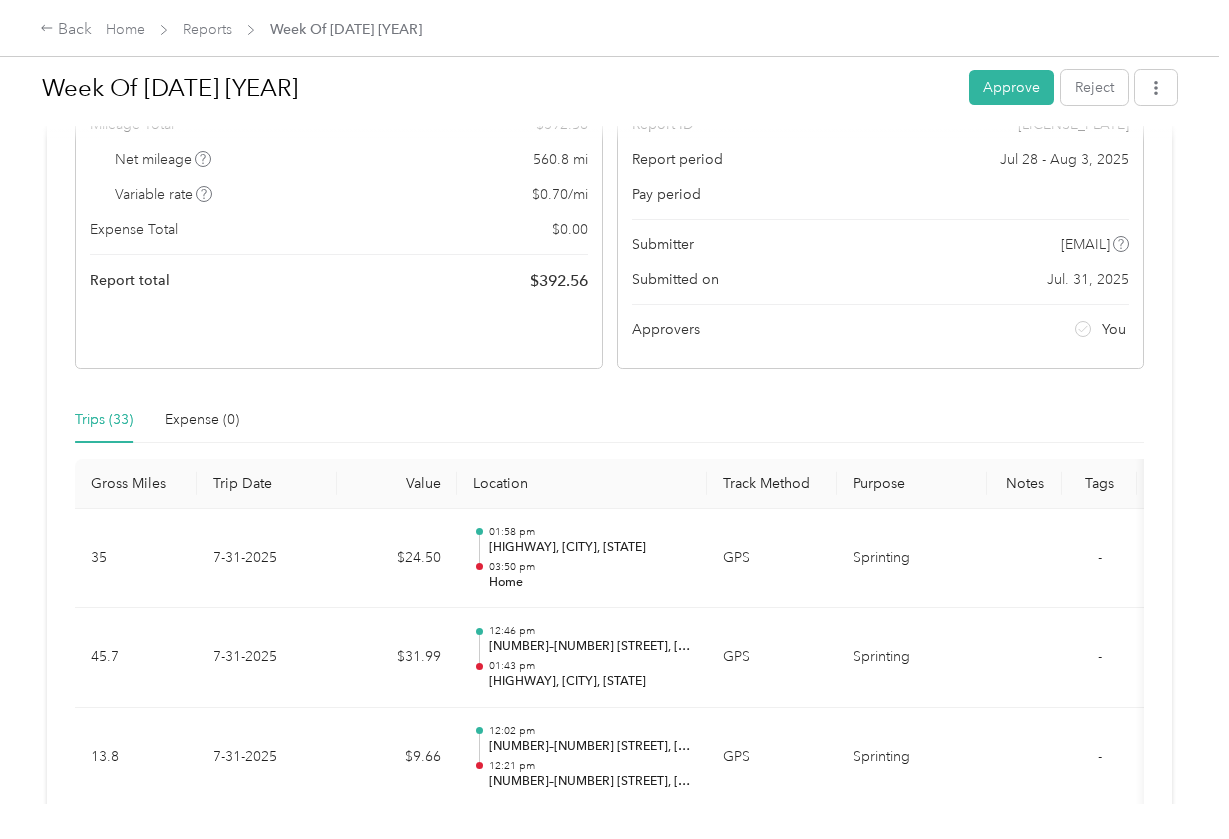 scroll, scrollTop: 121, scrollLeft: 0, axis: vertical 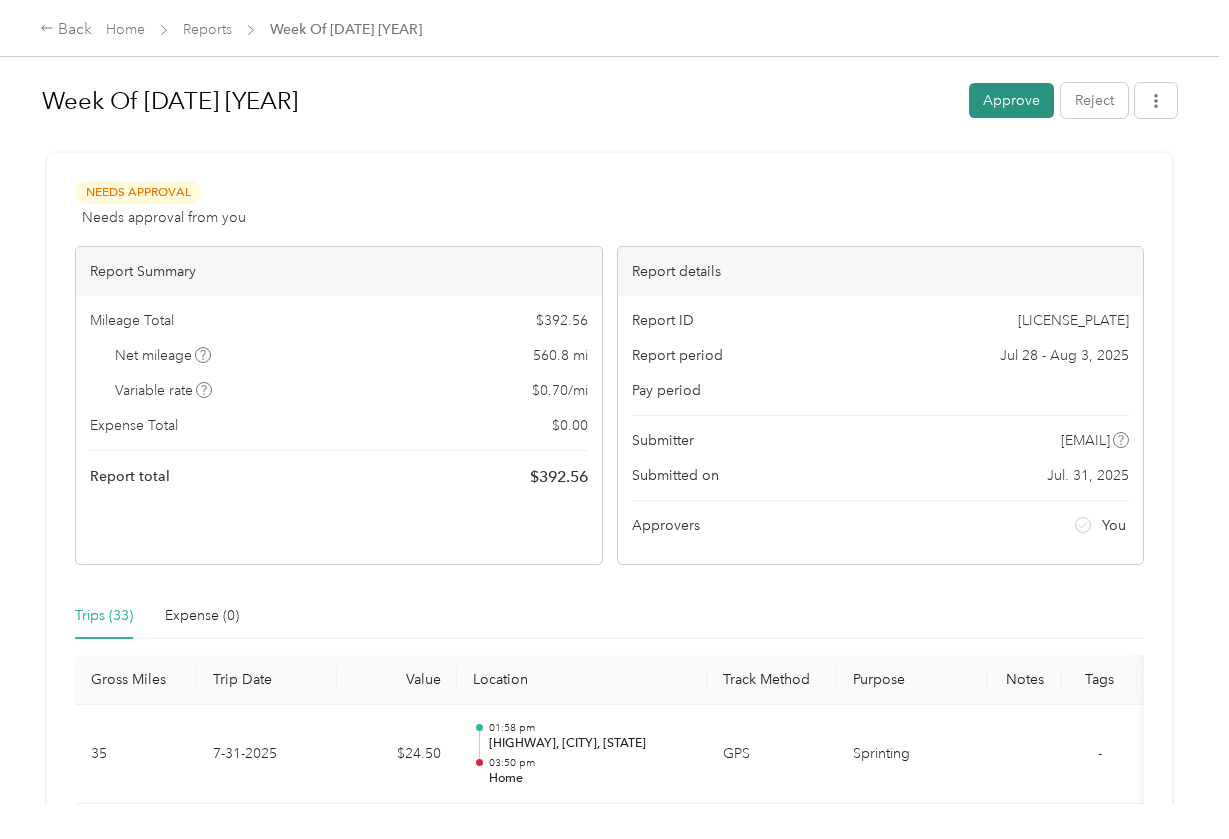 click on "Approve" at bounding box center [1011, 100] 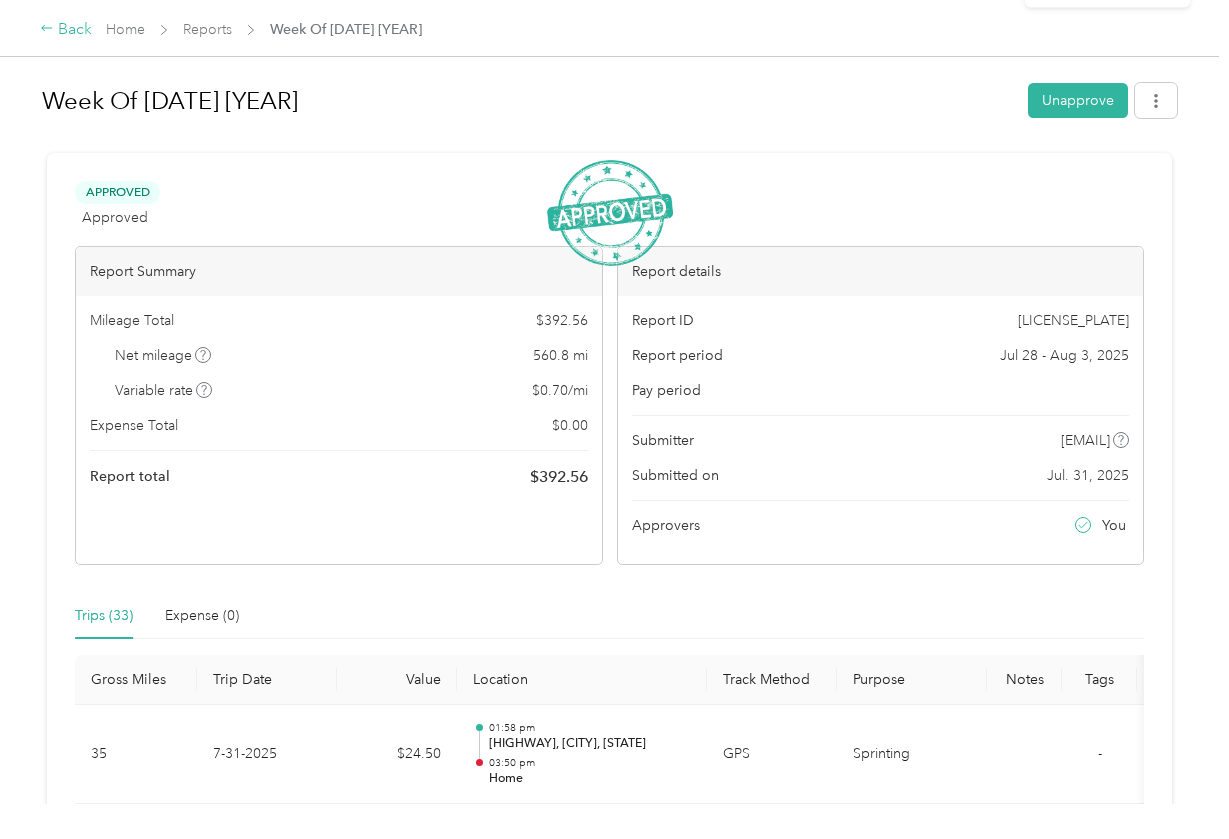 click 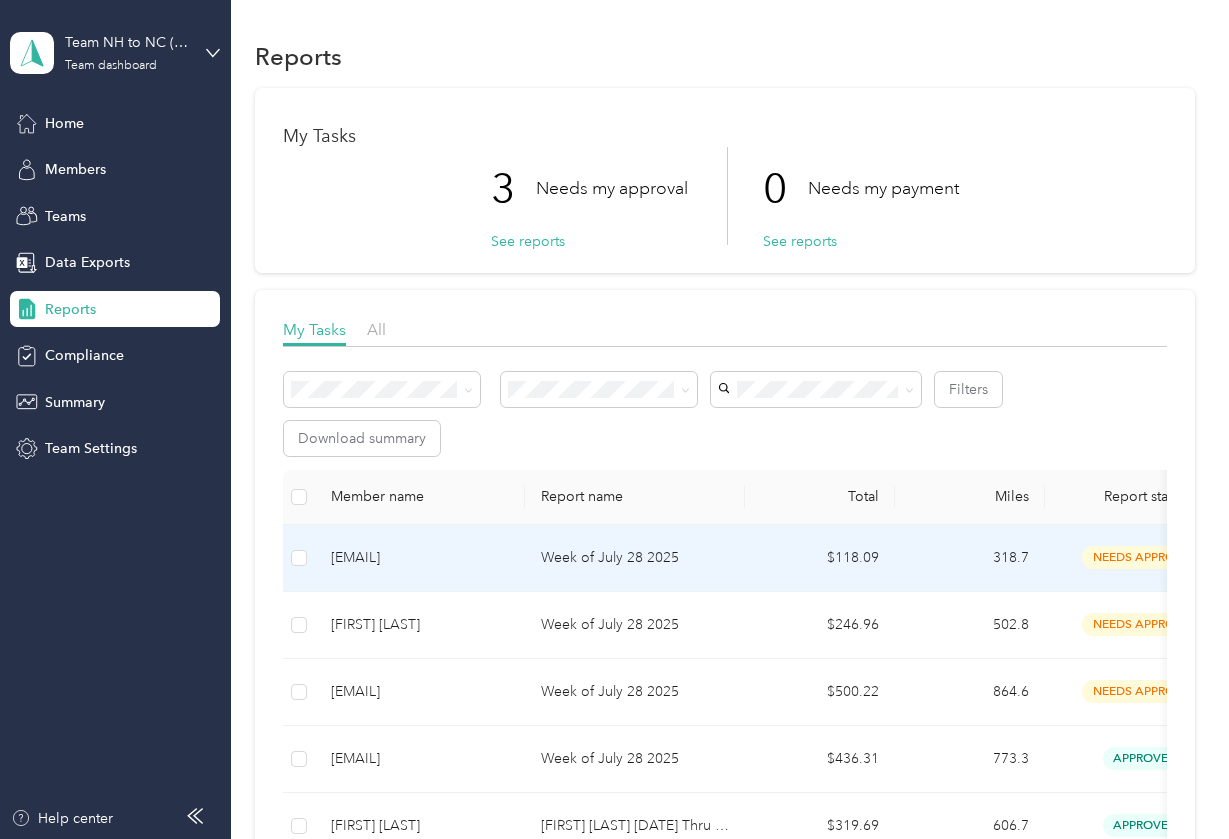 click on "Week of July 28 2025" at bounding box center [635, 558] 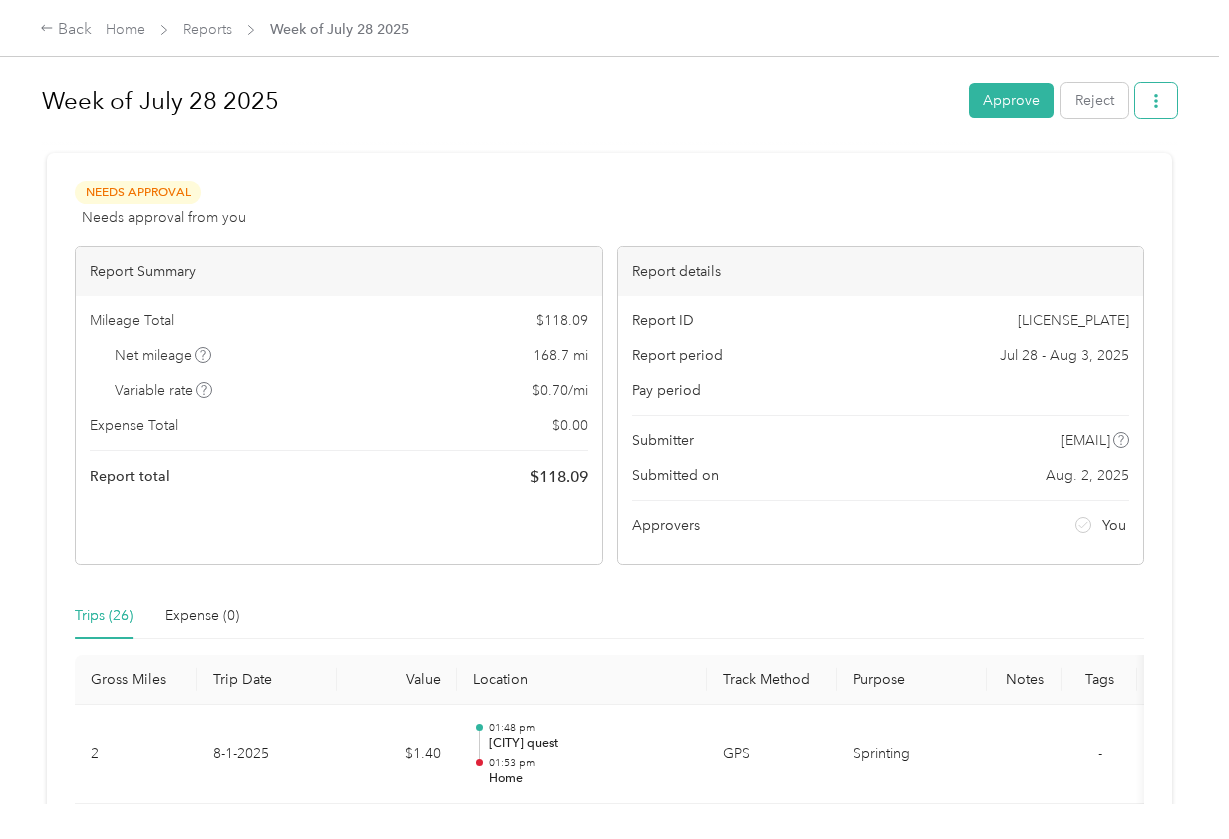 click at bounding box center [1156, 100] 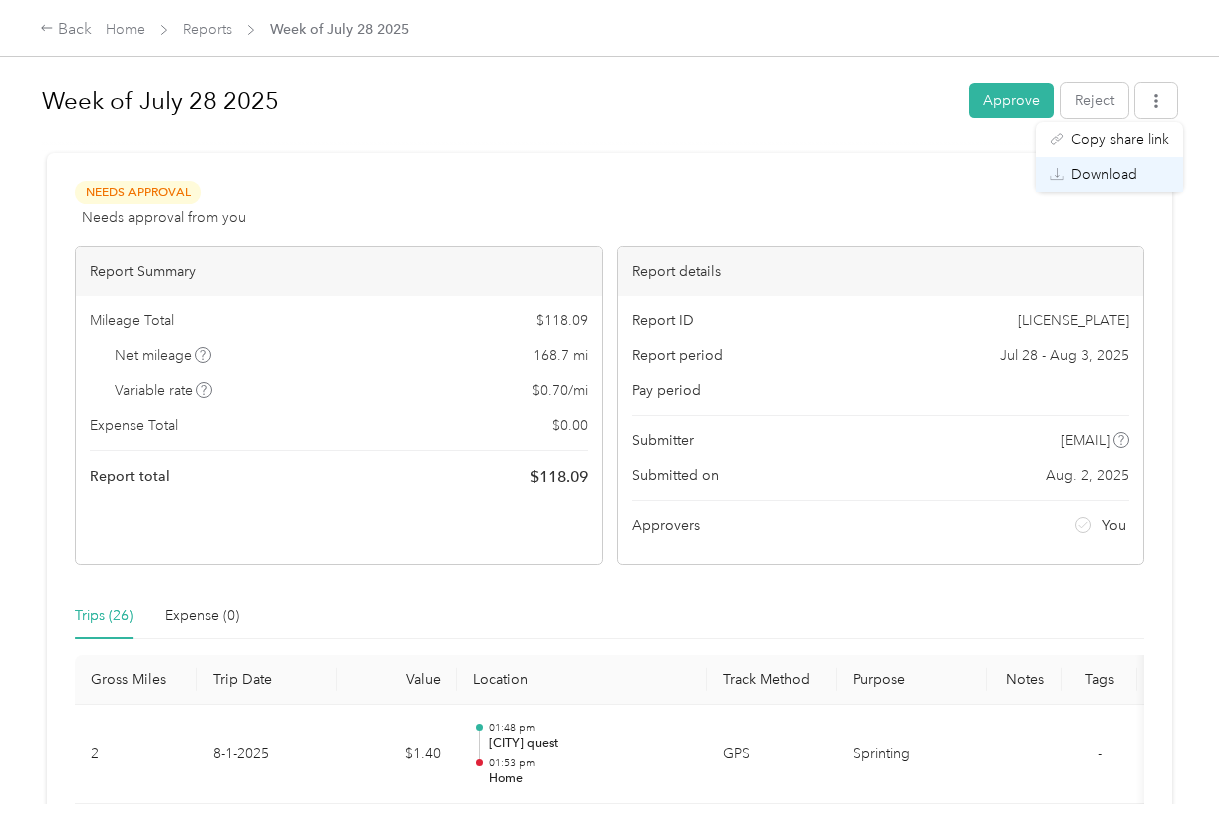 click on "Download" at bounding box center (1104, 174) 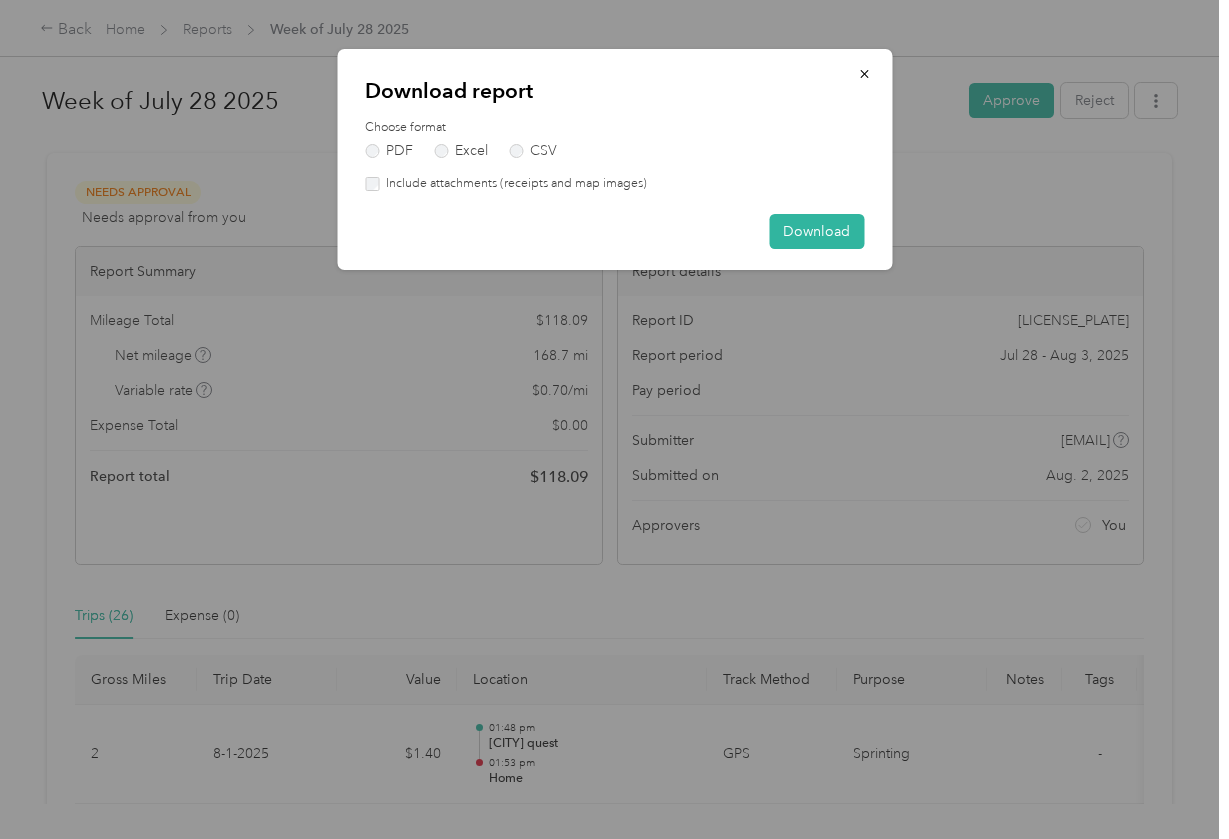click on "Include attachments (receipts and map images)" at bounding box center (513, 184) 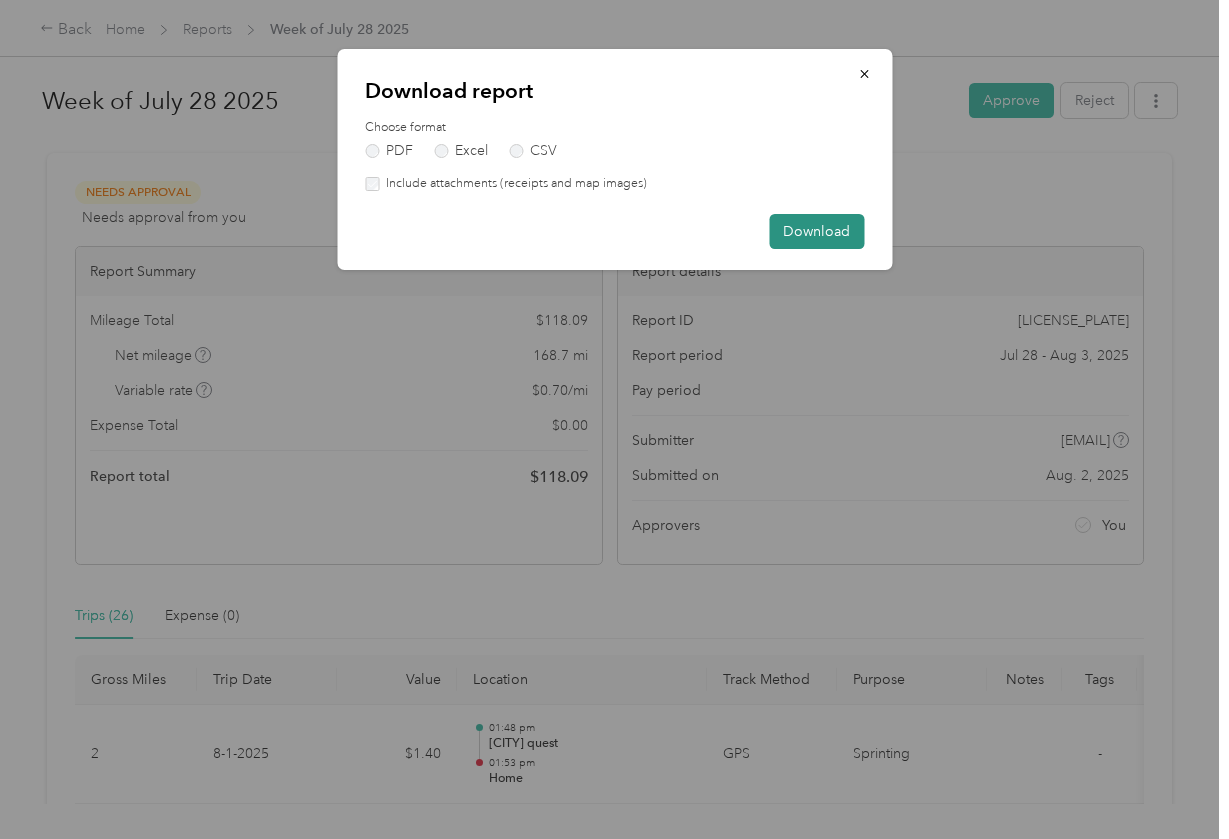click on "Download" at bounding box center (816, 231) 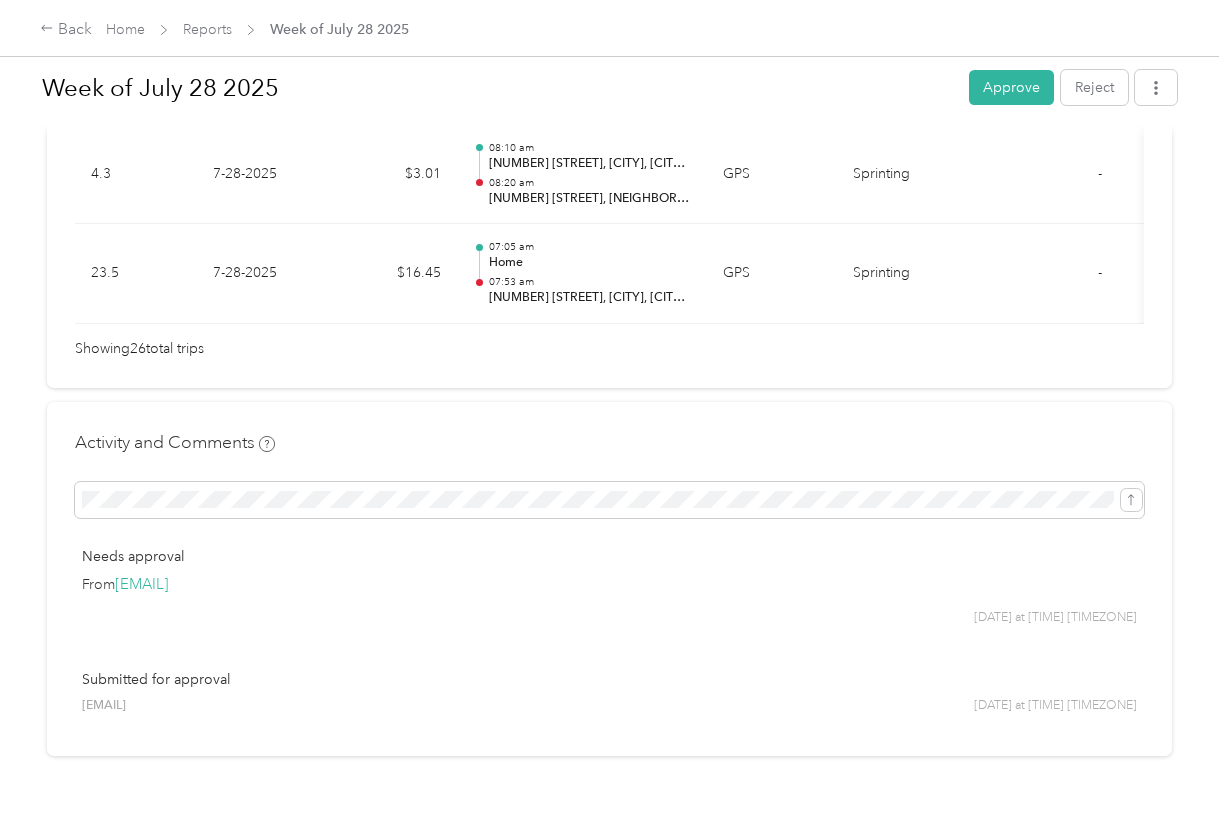 scroll, scrollTop: 2973, scrollLeft: 0, axis: vertical 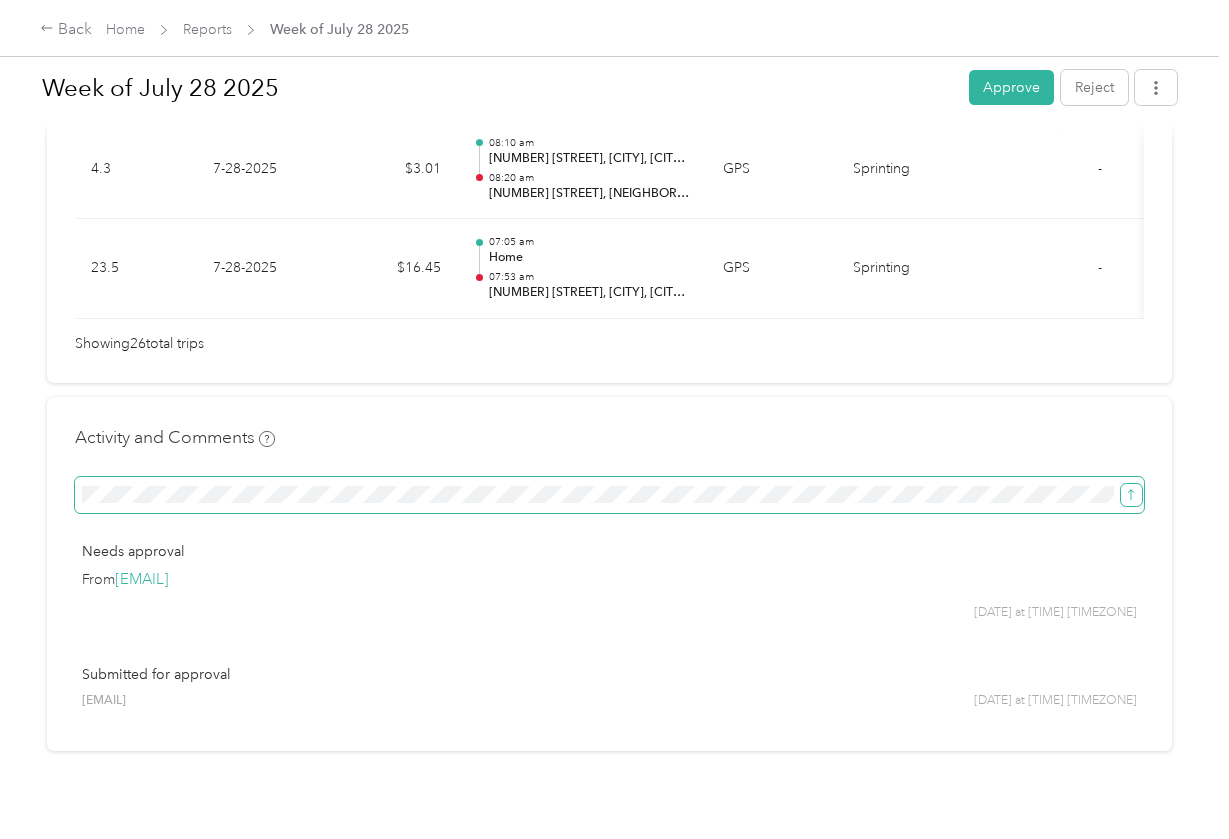 click 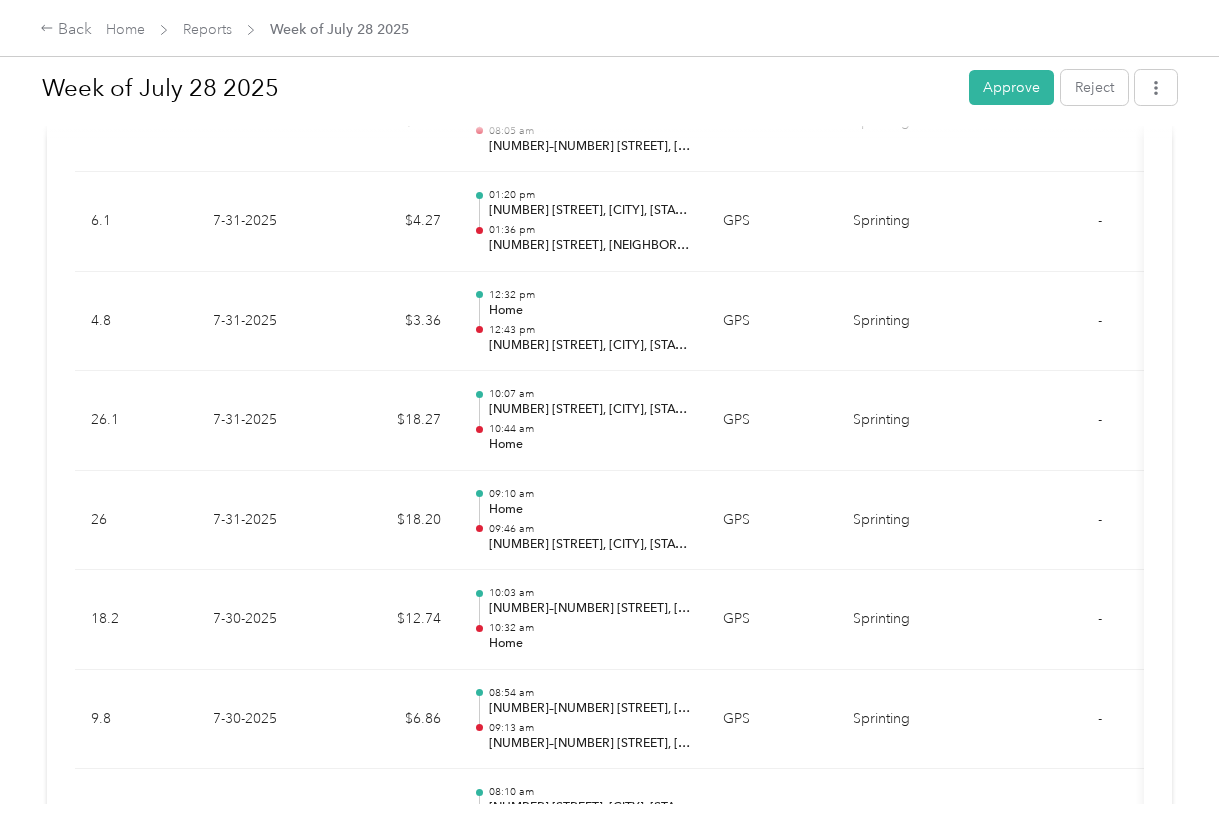 scroll, scrollTop: 21, scrollLeft: 0, axis: vertical 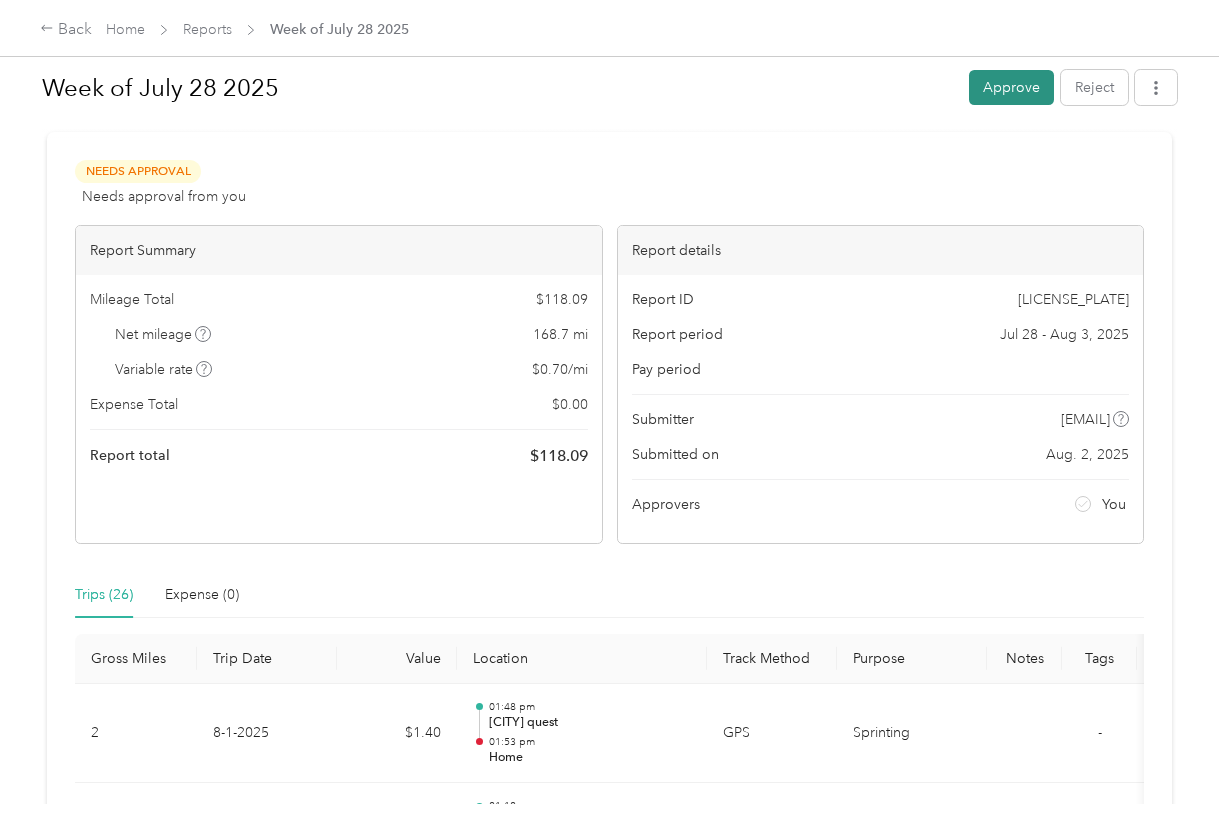 click on "Approve" at bounding box center (1011, 87) 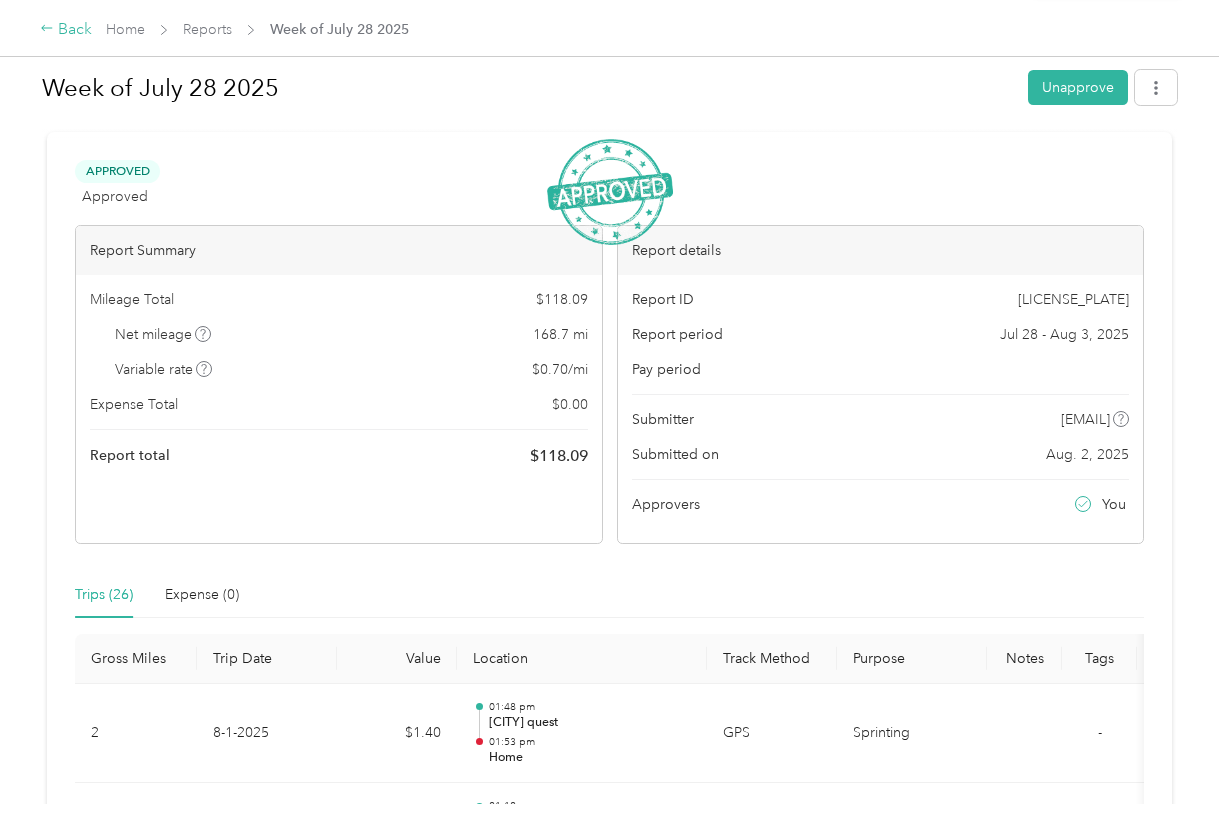 click on "Back" at bounding box center (66, 30) 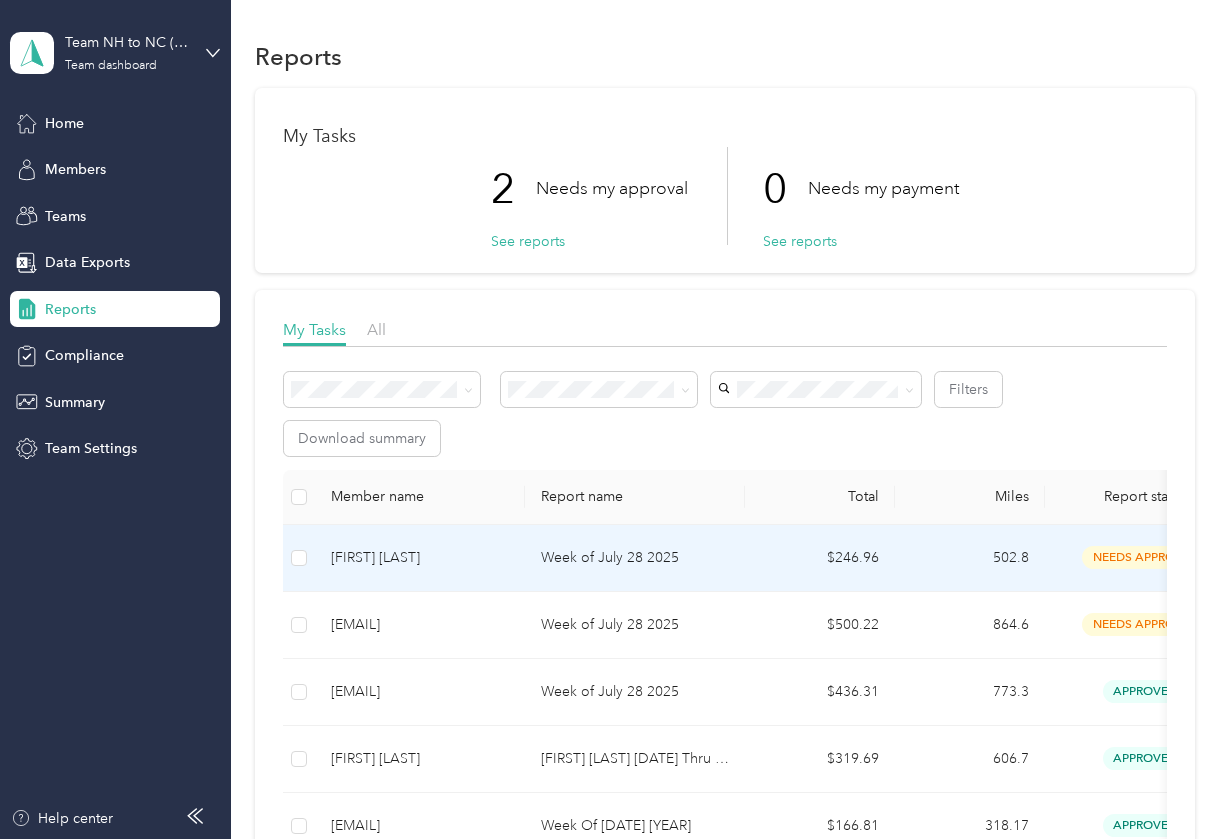 click on "Week of July 28 2025" at bounding box center [635, 558] 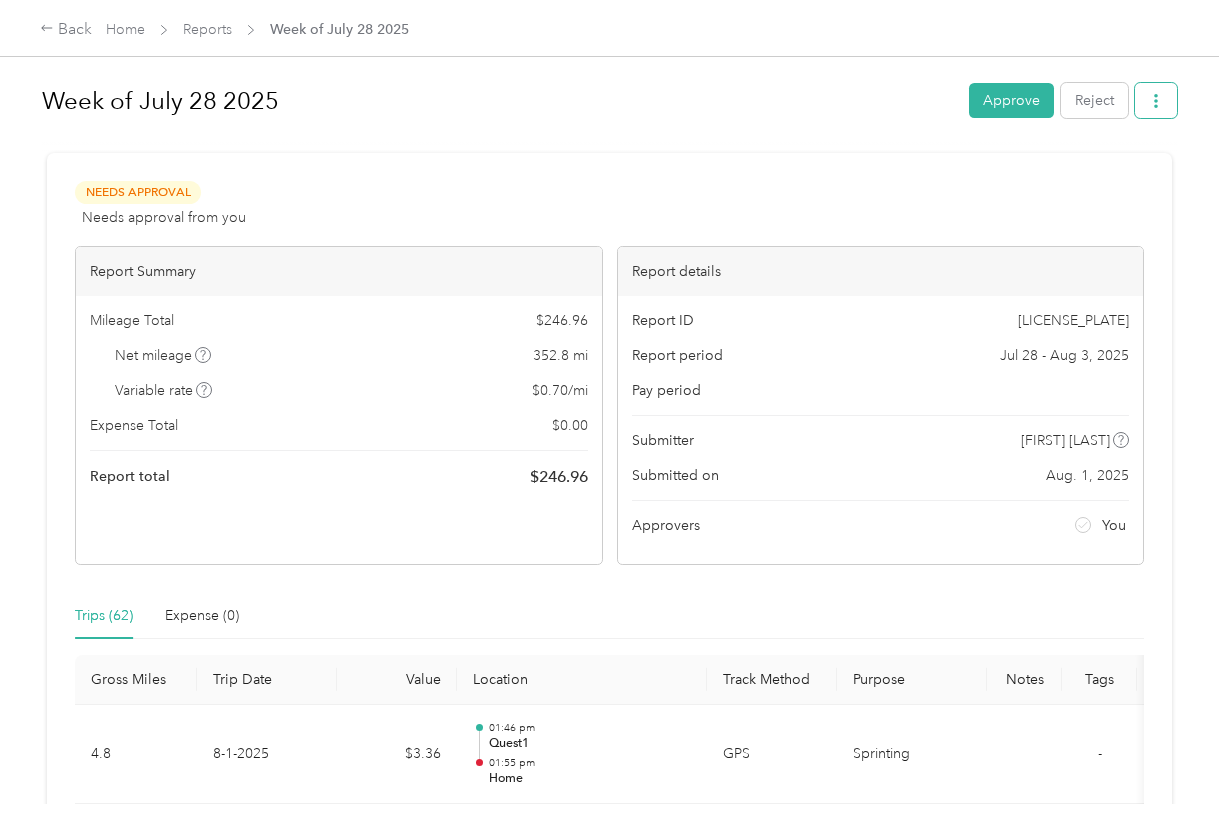 click 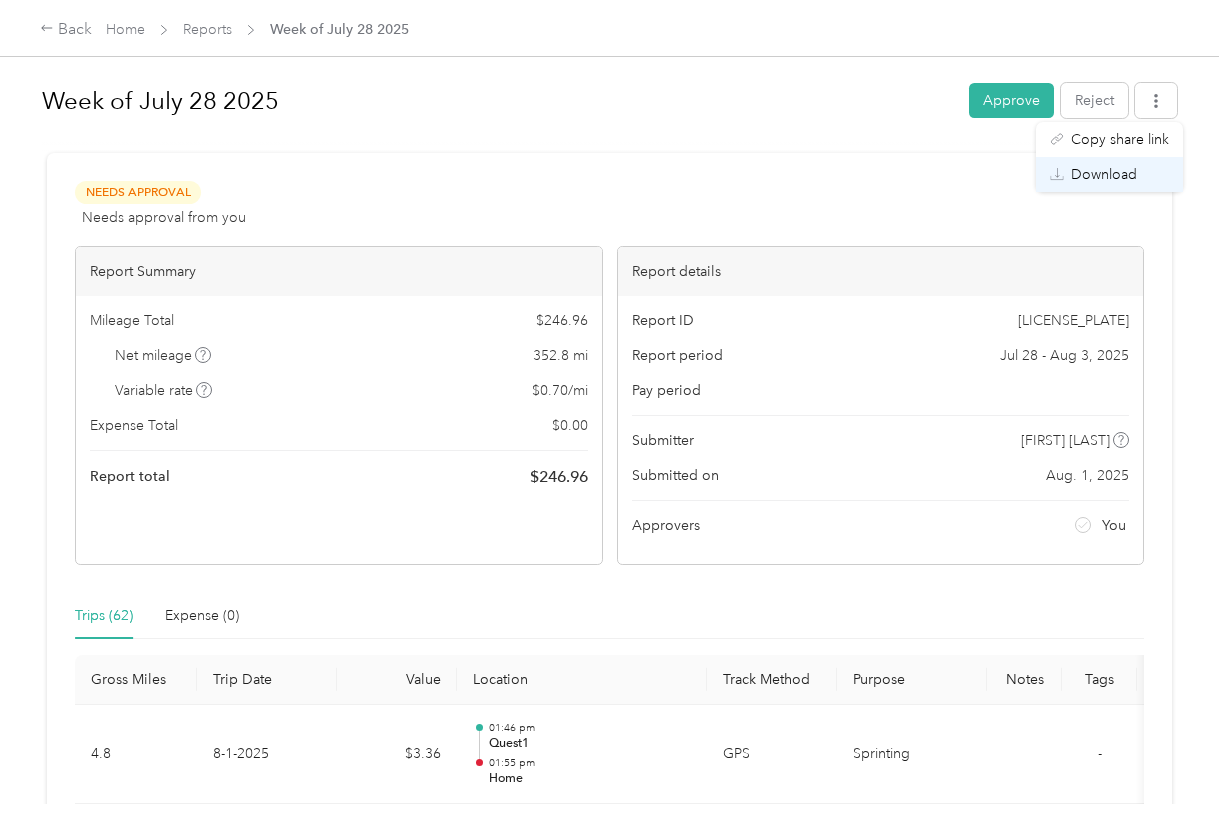 click on "Download" at bounding box center (1104, 174) 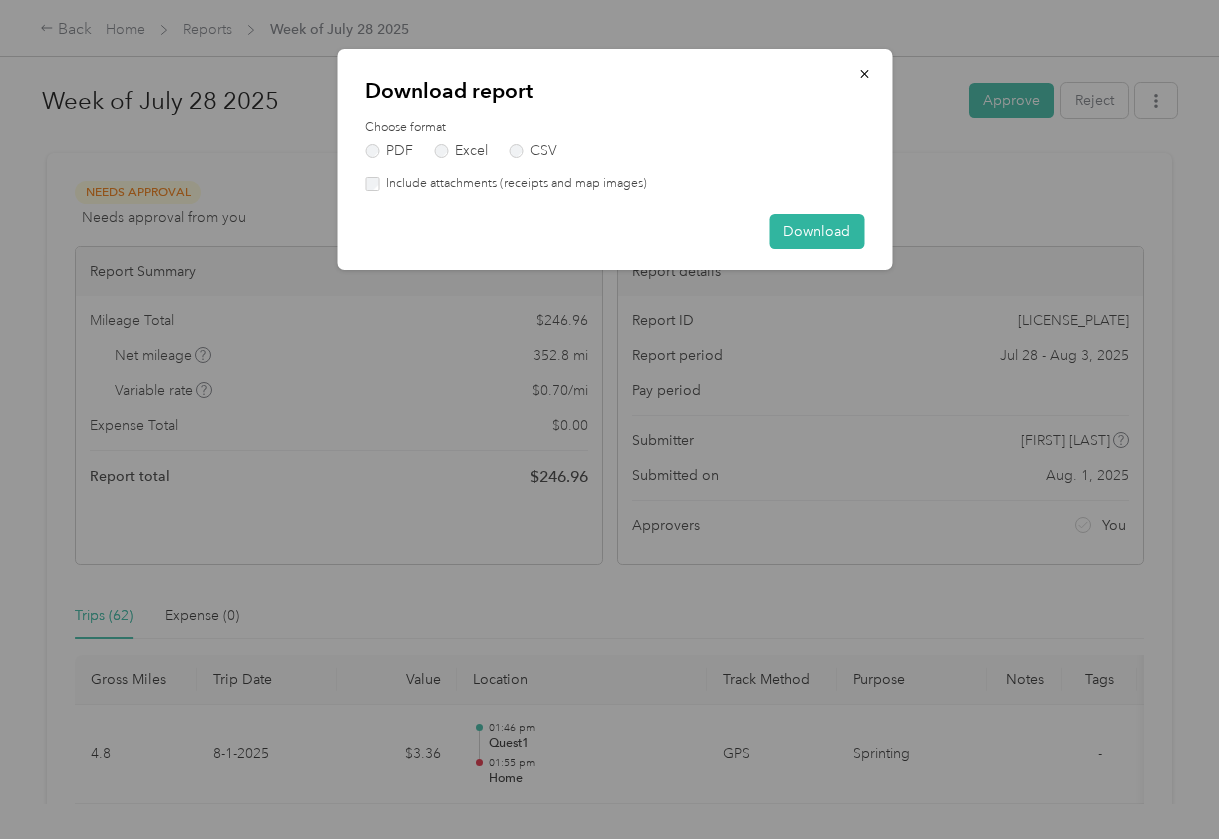 click on "Include attachments (receipts and map images)" at bounding box center [513, 184] 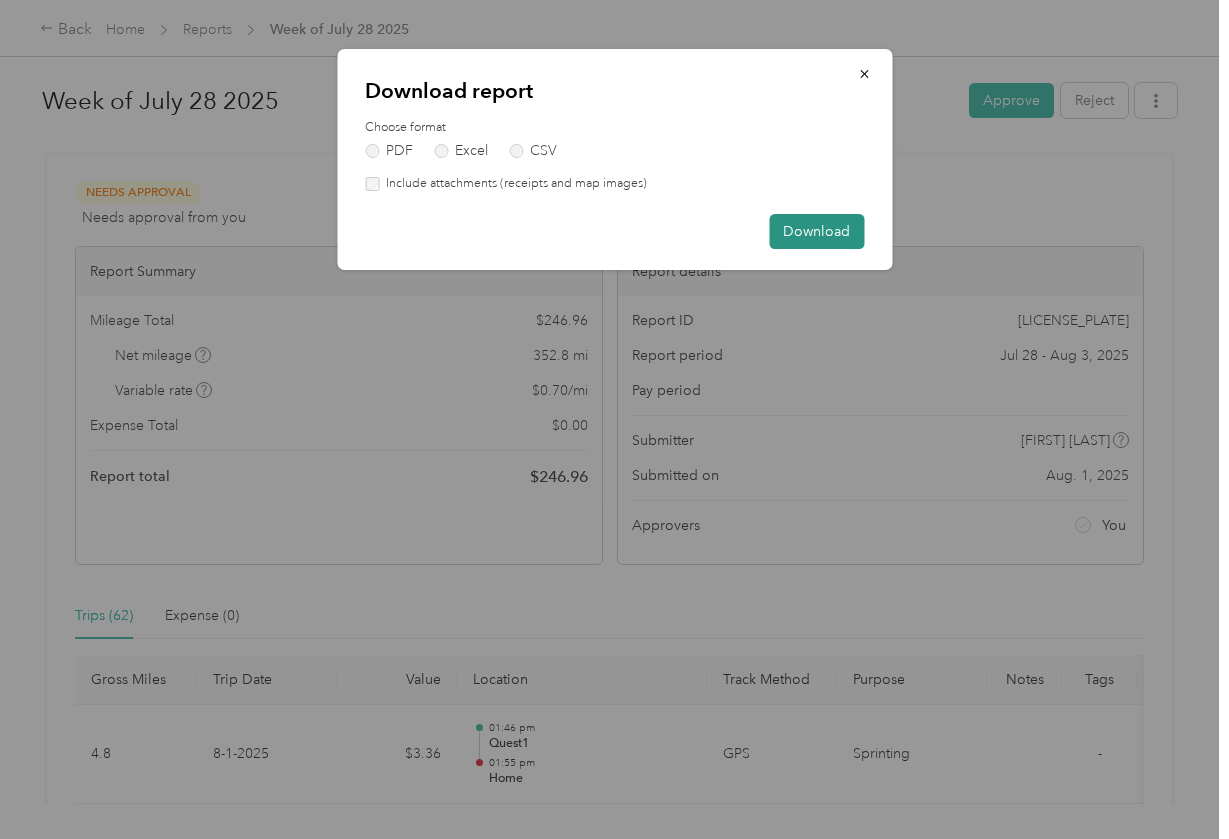 click on "Download" at bounding box center [816, 231] 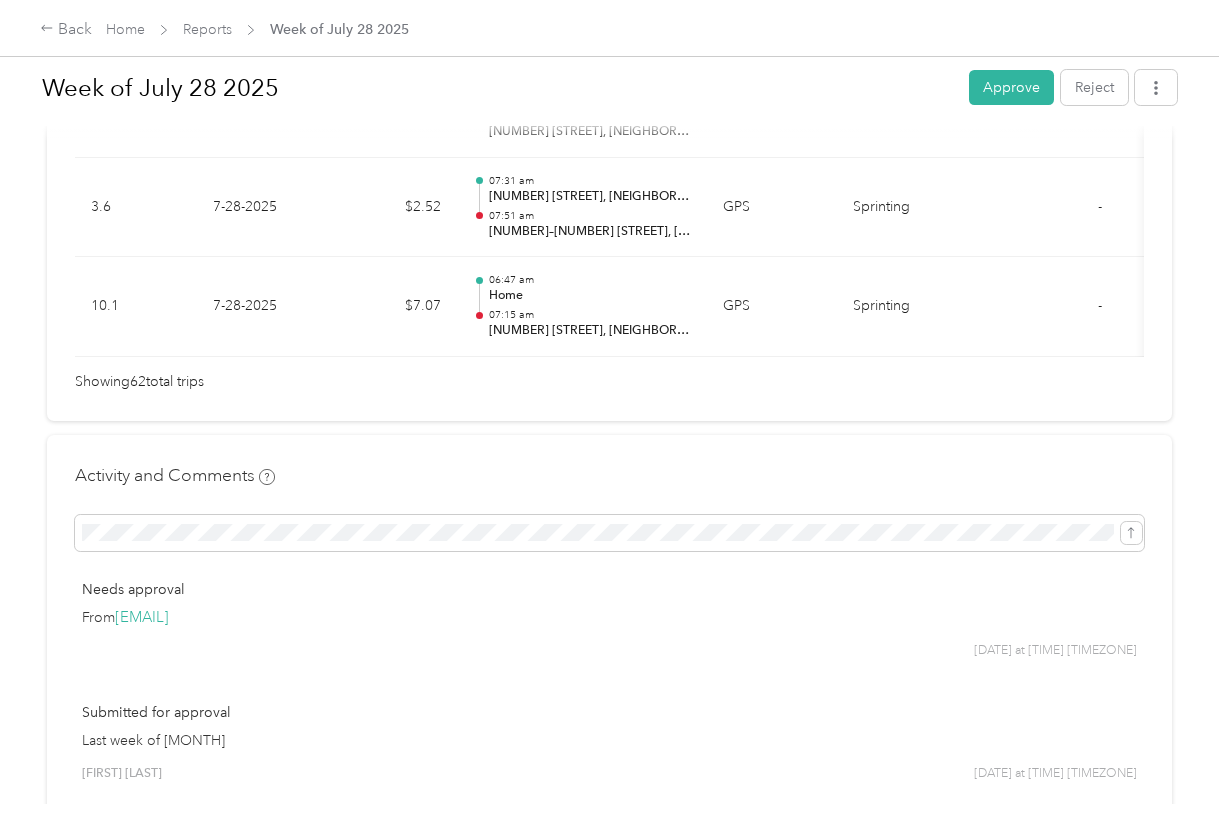 scroll, scrollTop: 6554, scrollLeft: 0, axis: vertical 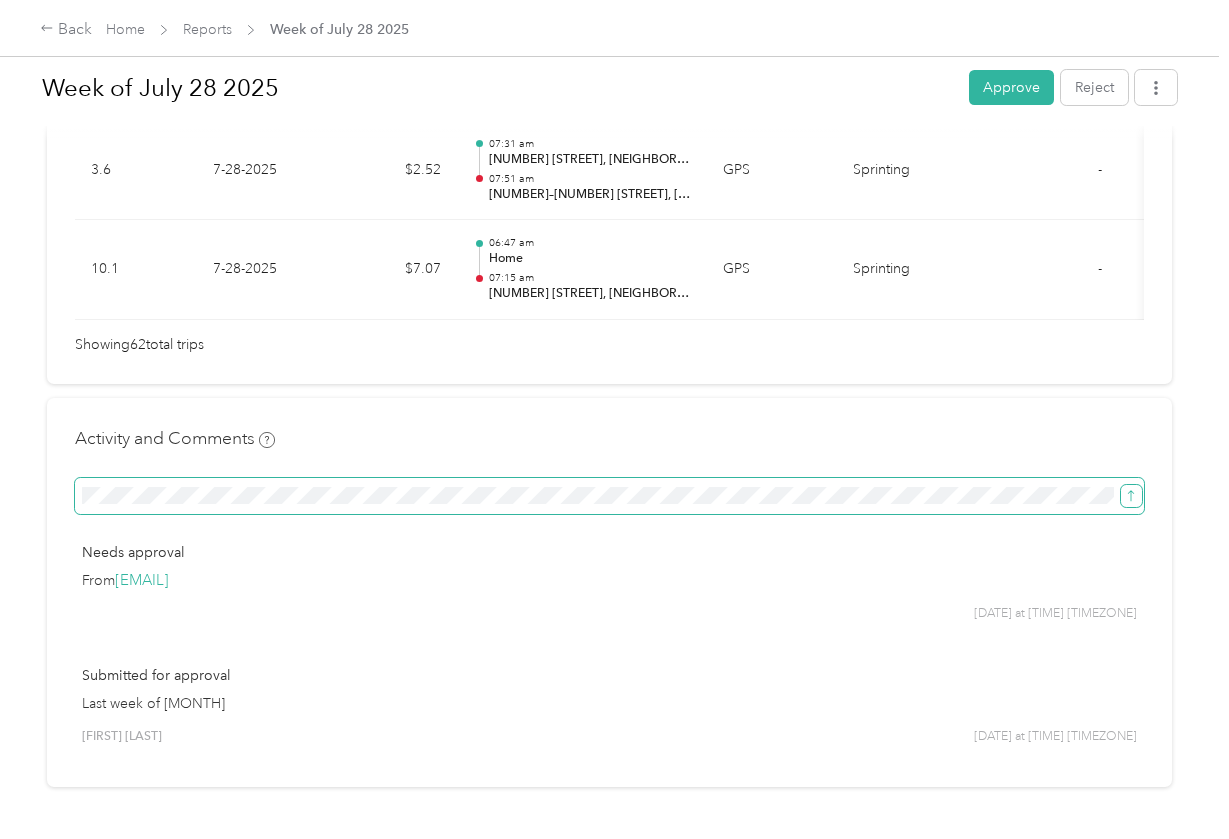 click at bounding box center (1131, 496) 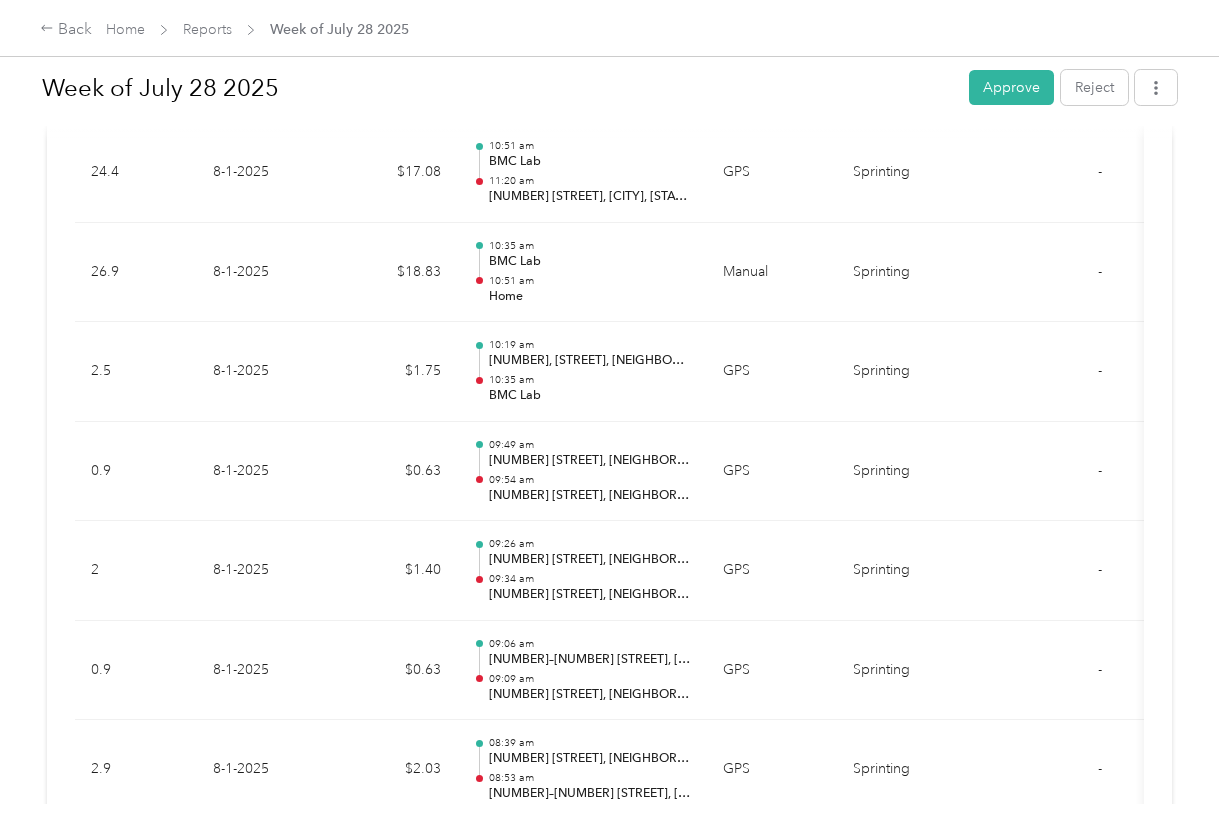 scroll, scrollTop: 0, scrollLeft: 0, axis: both 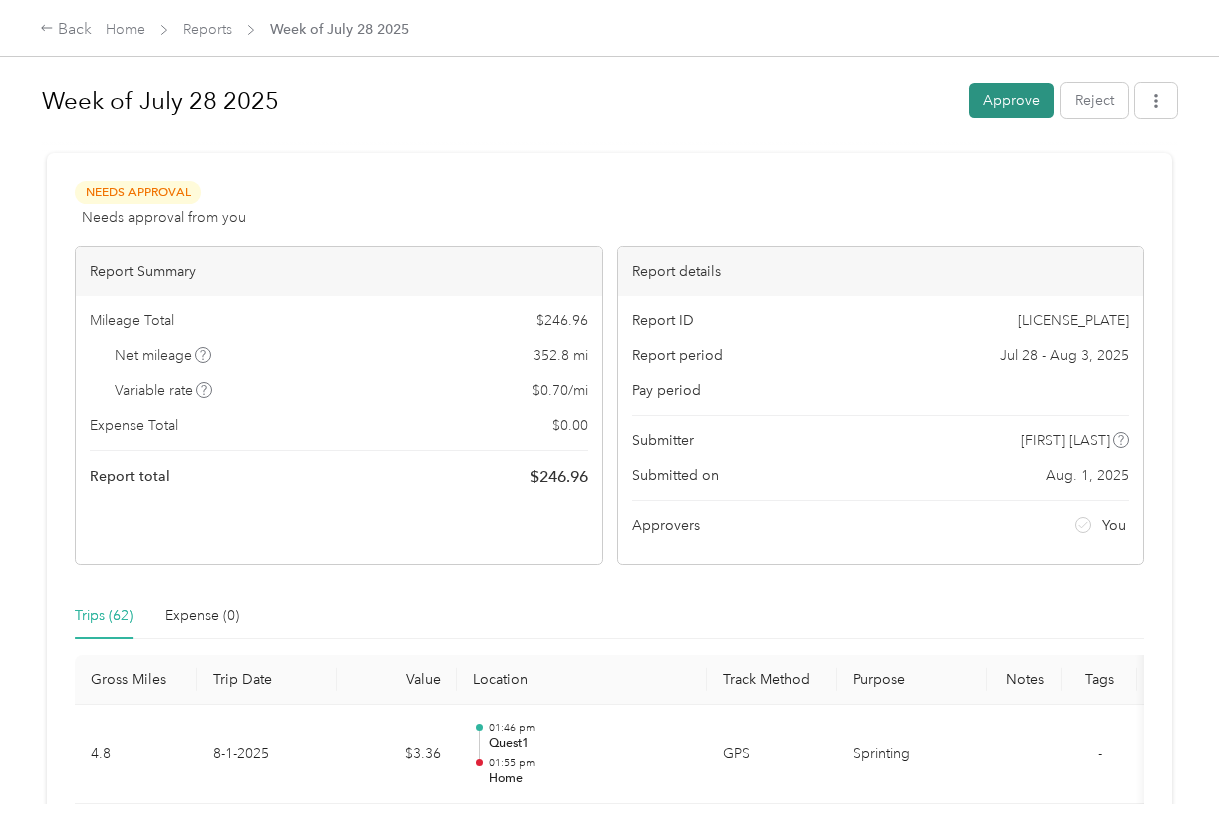 click on "Approve" at bounding box center (1011, 100) 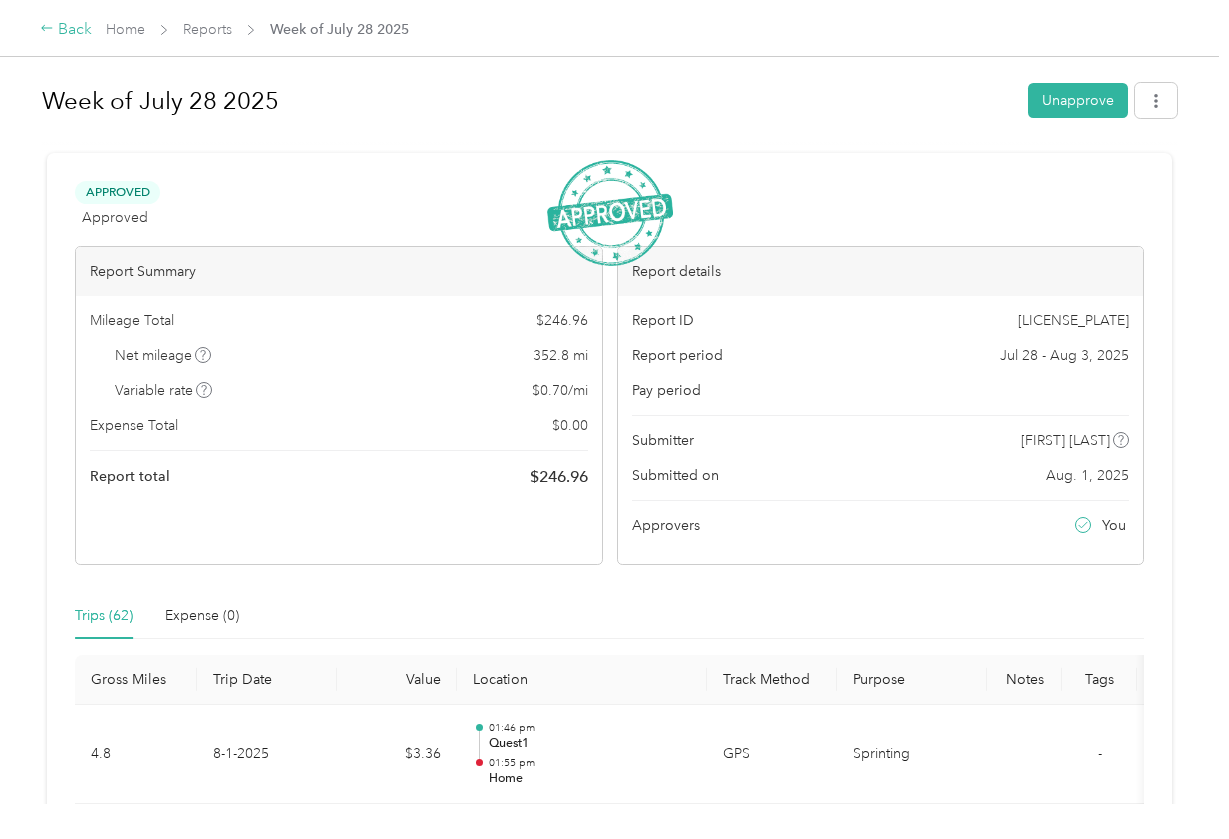 click on "Back" at bounding box center [66, 30] 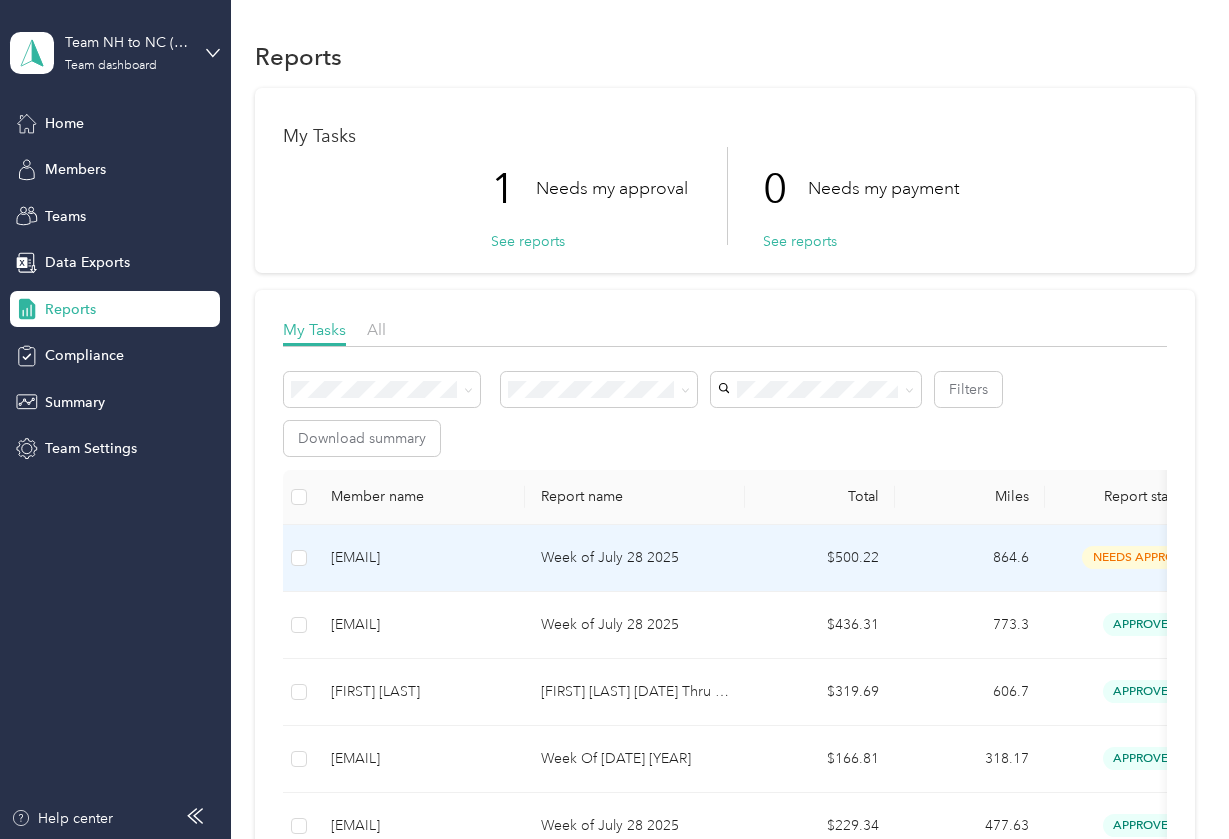 click on "Week of July 28 2025" at bounding box center (635, 558) 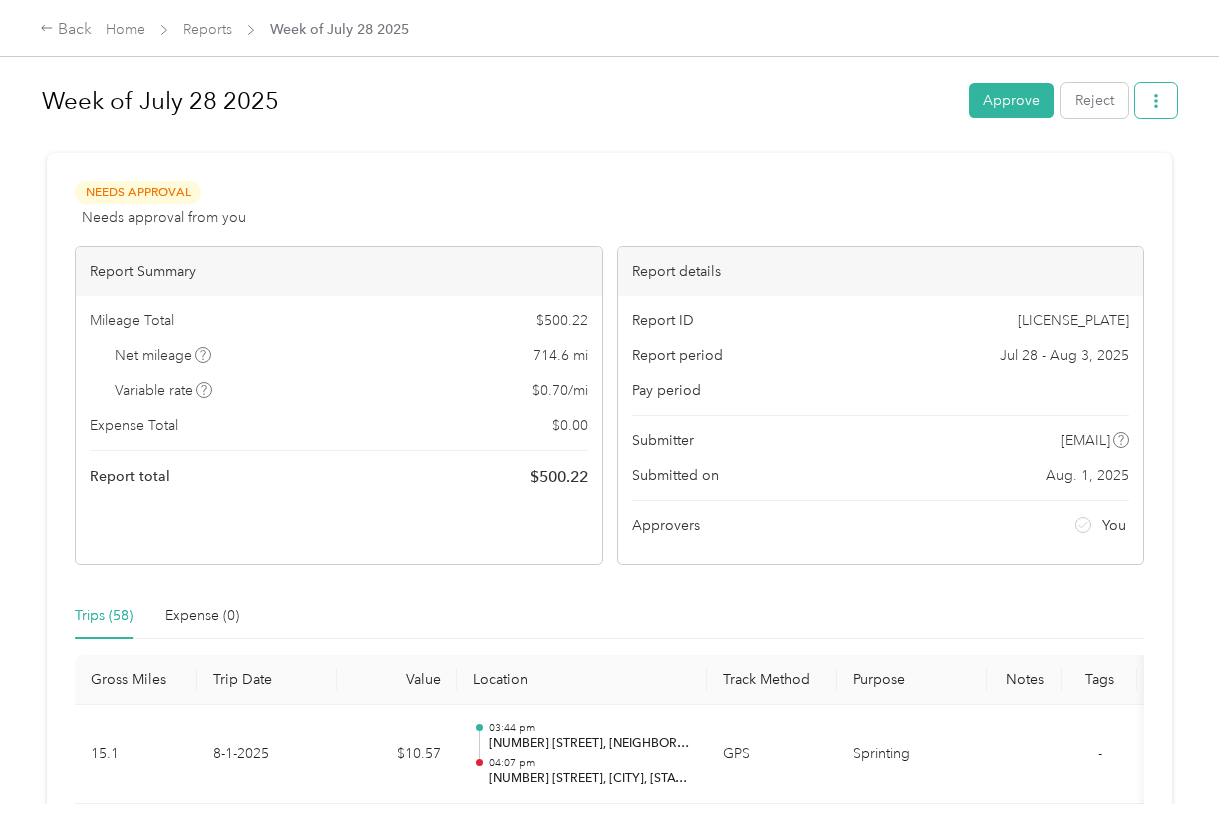 click at bounding box center [1156, 100] 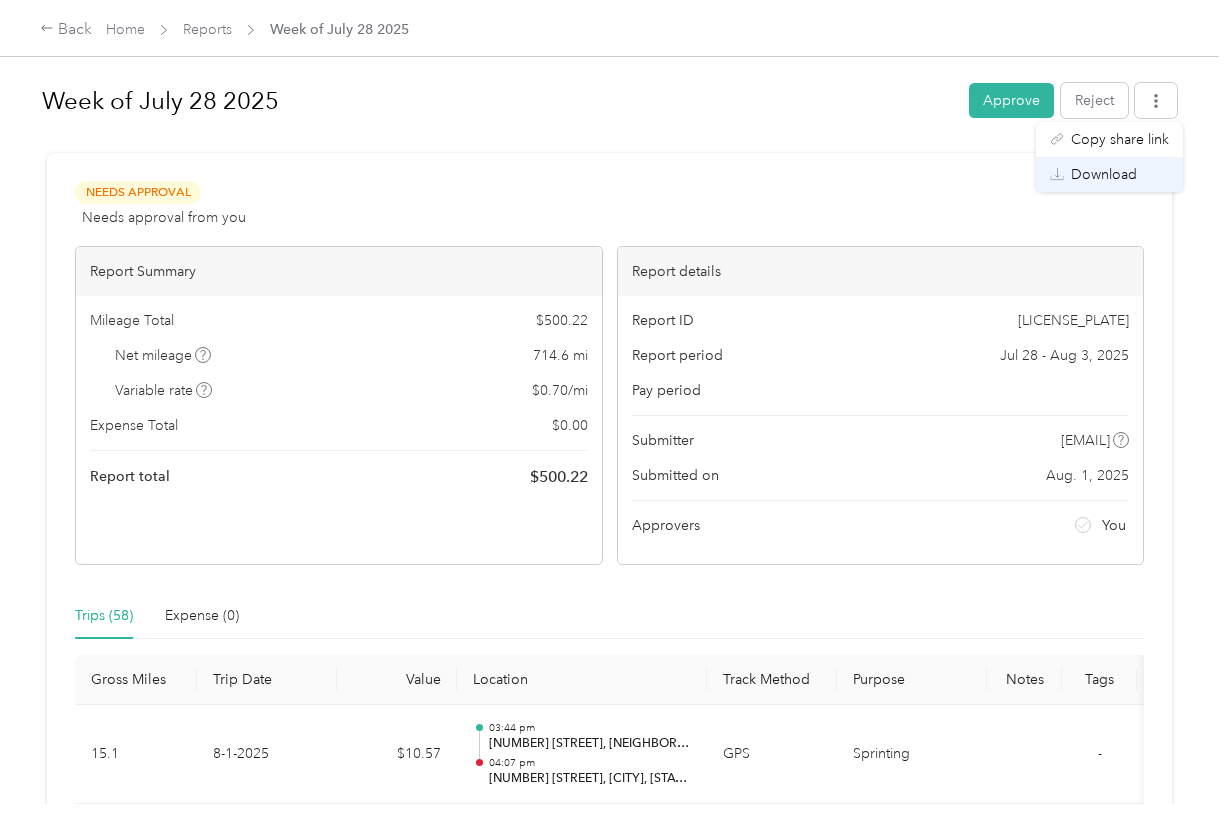 click on "Download" at bounding box center (1104, 174) 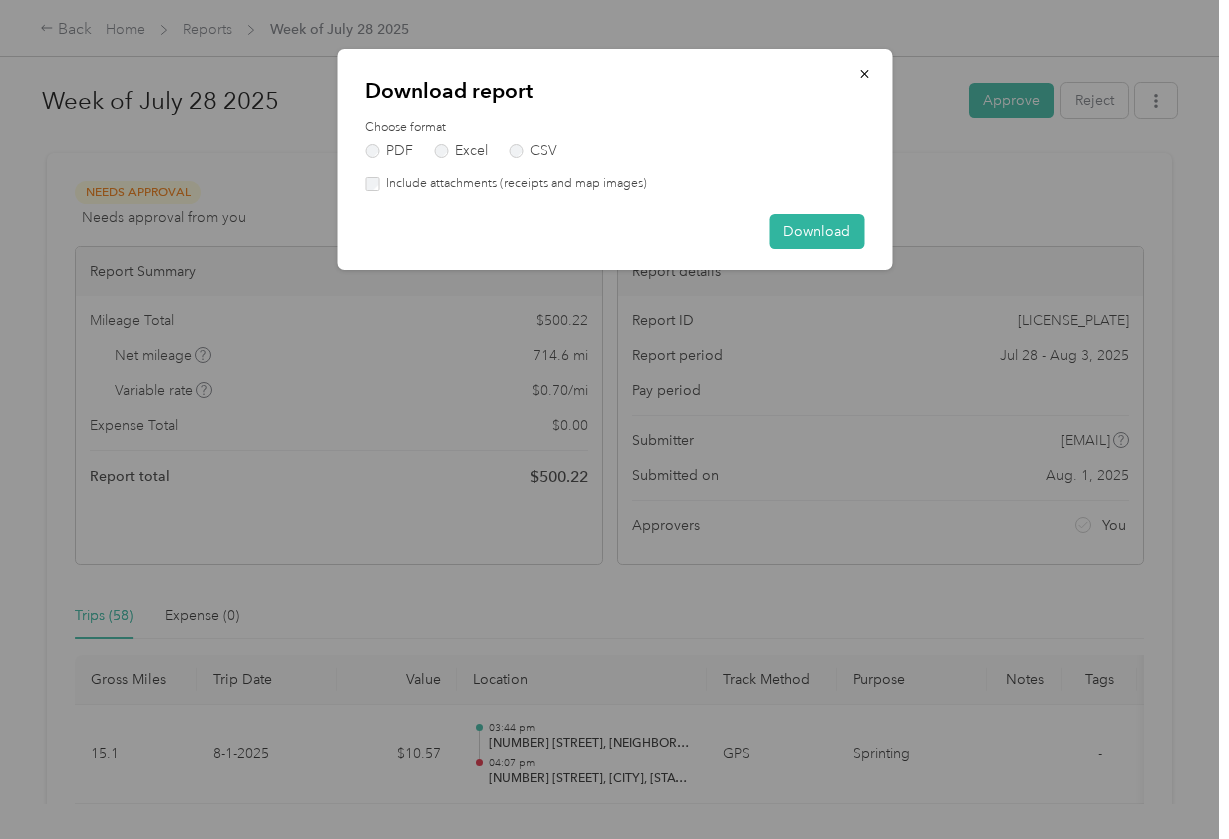 click on "Include attachments (receipts and map images)" at bounding box center [513, 184] 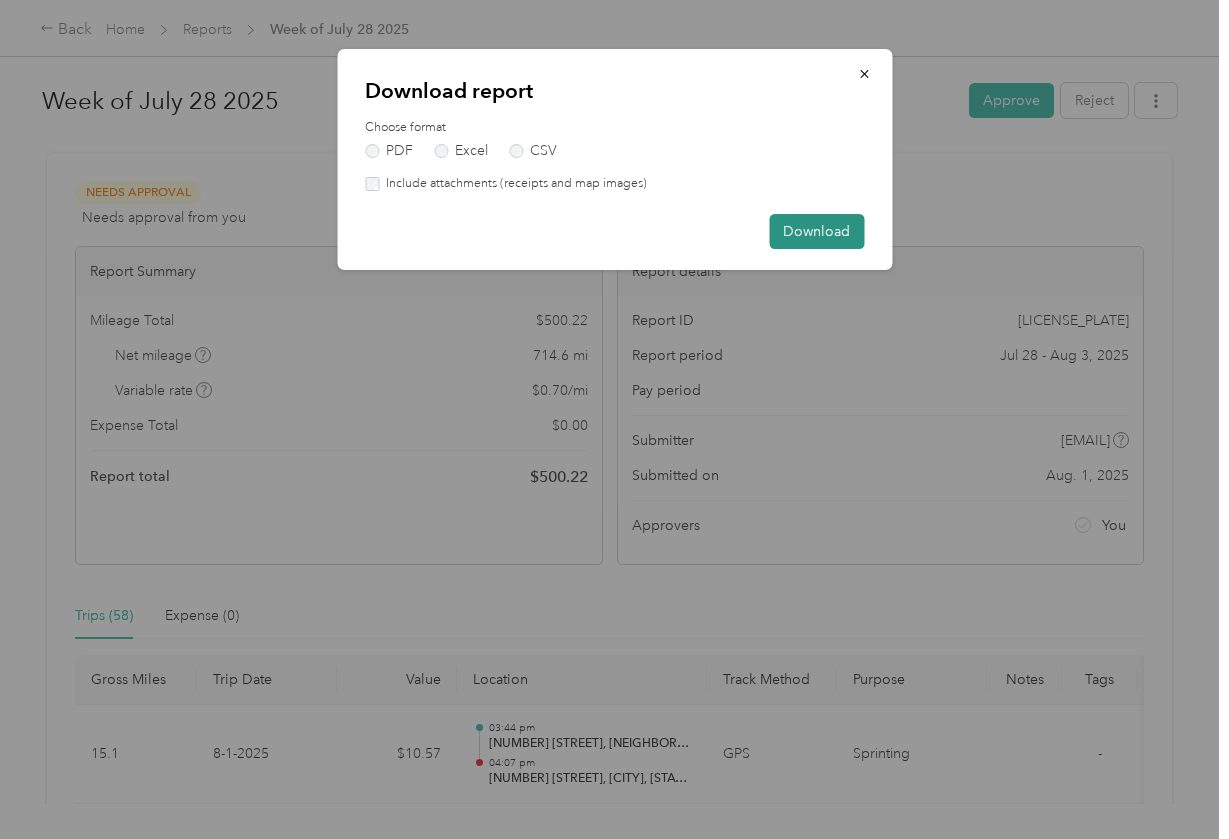 click on "Download" at bounding box center (816, 231) 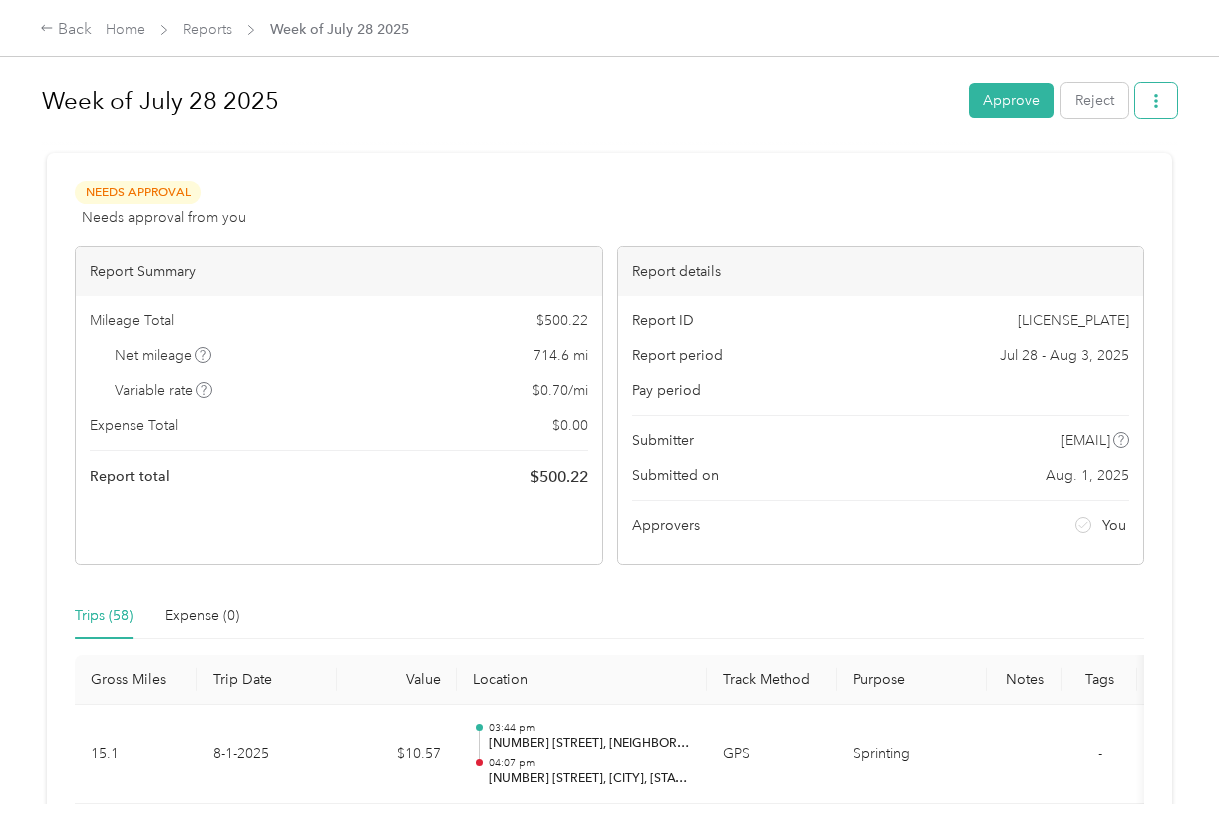 click at bounding box center (1156, 100) 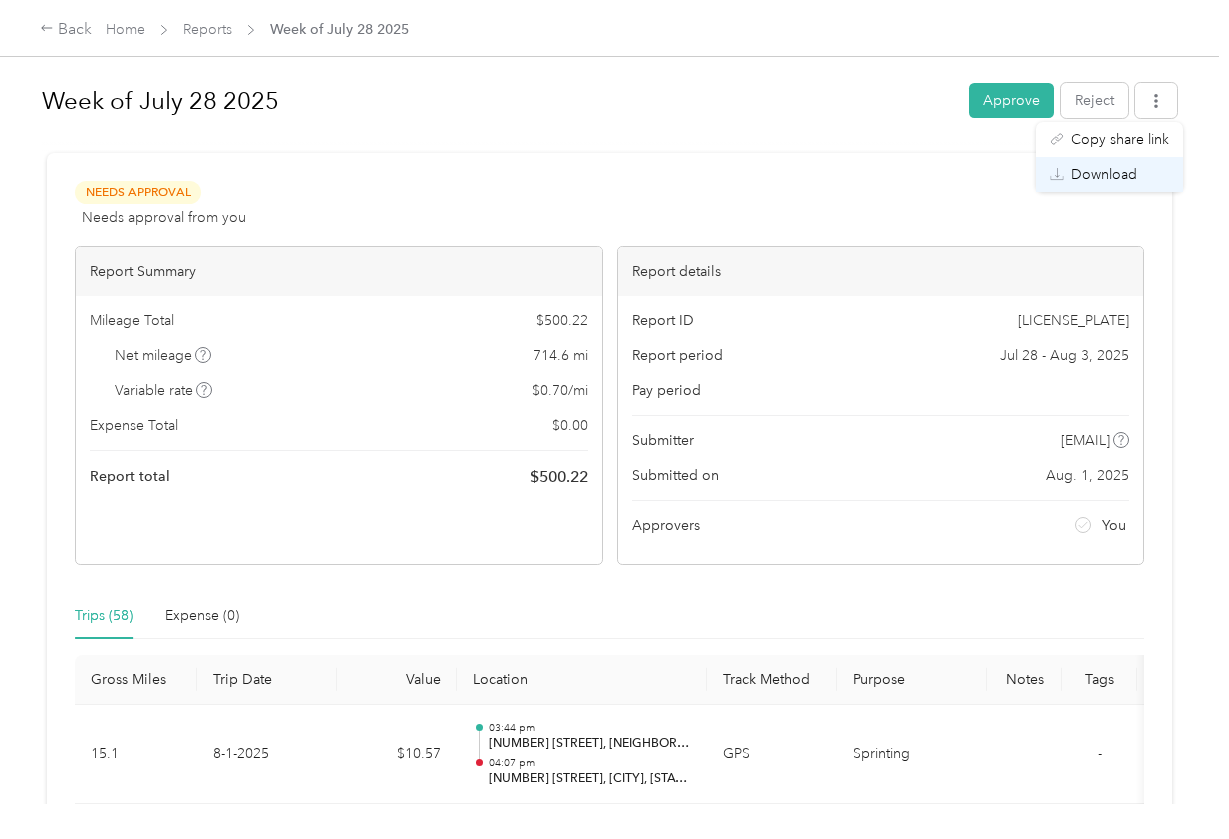 click on "Download" at bounding box center (1104, 174) 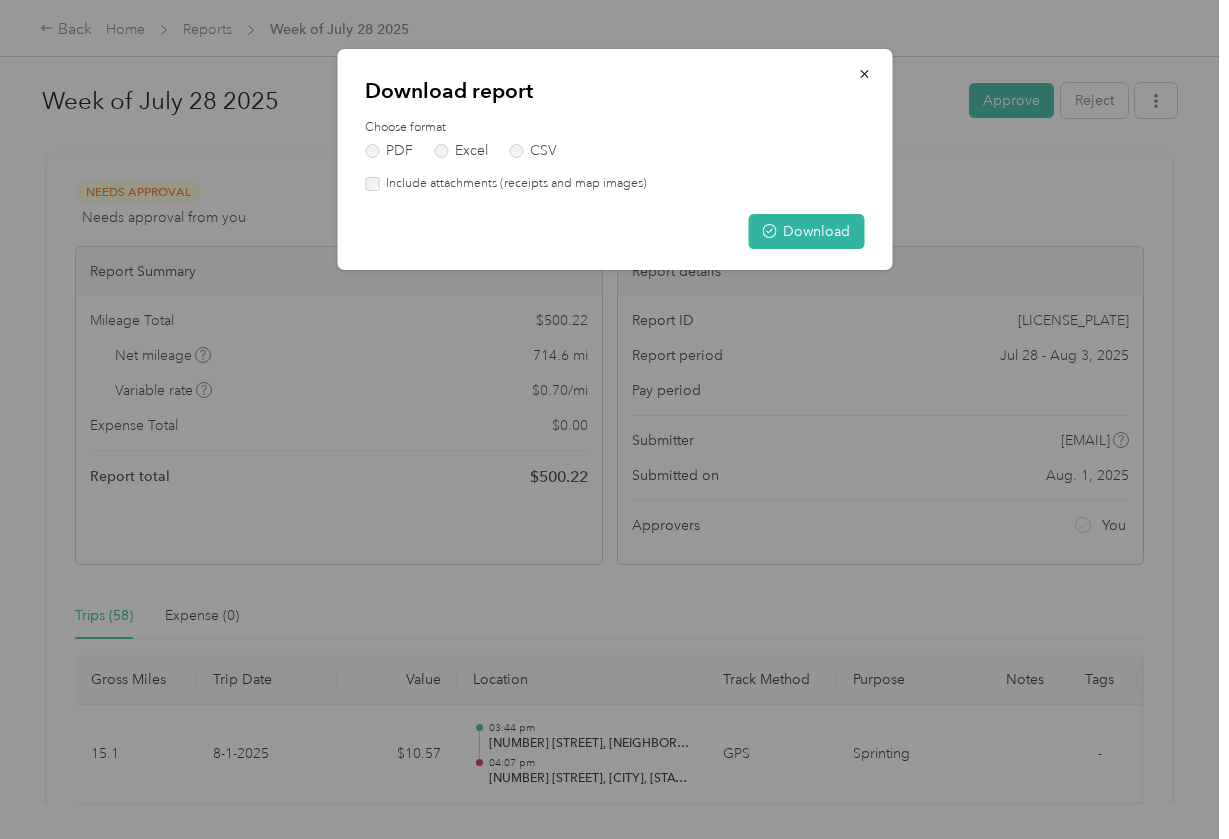 click on "Include attachments (receipts and map images)" at bounding box center (513, 184) 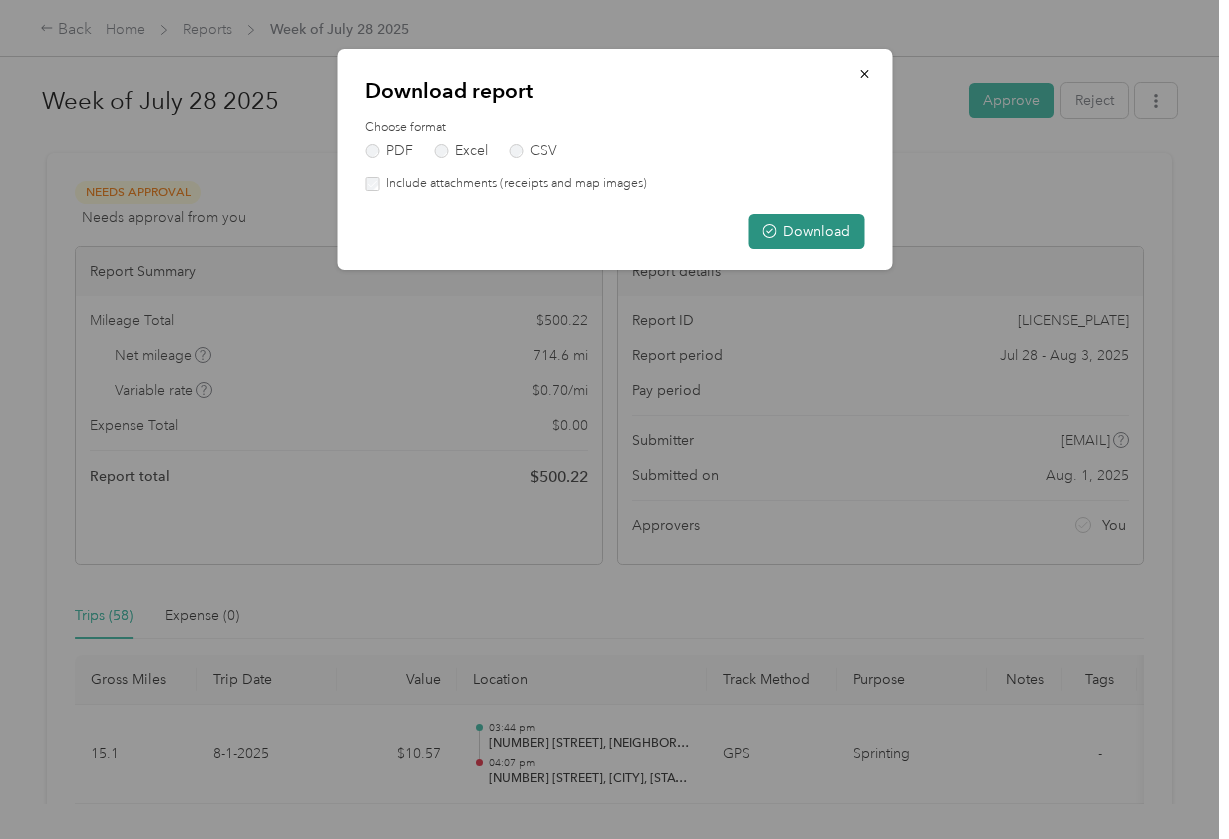 click 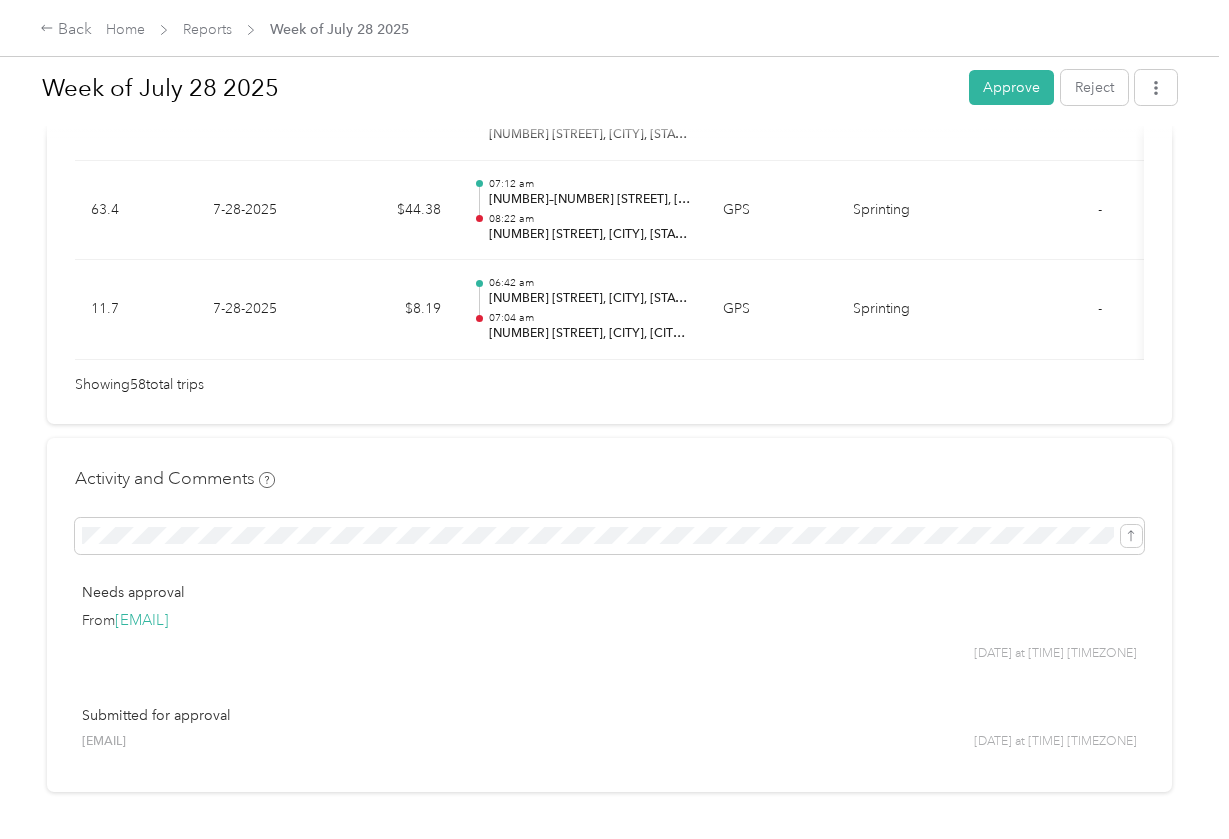 scroll, scrollTop: 6125, scrollLeft: 0, axis: vertical 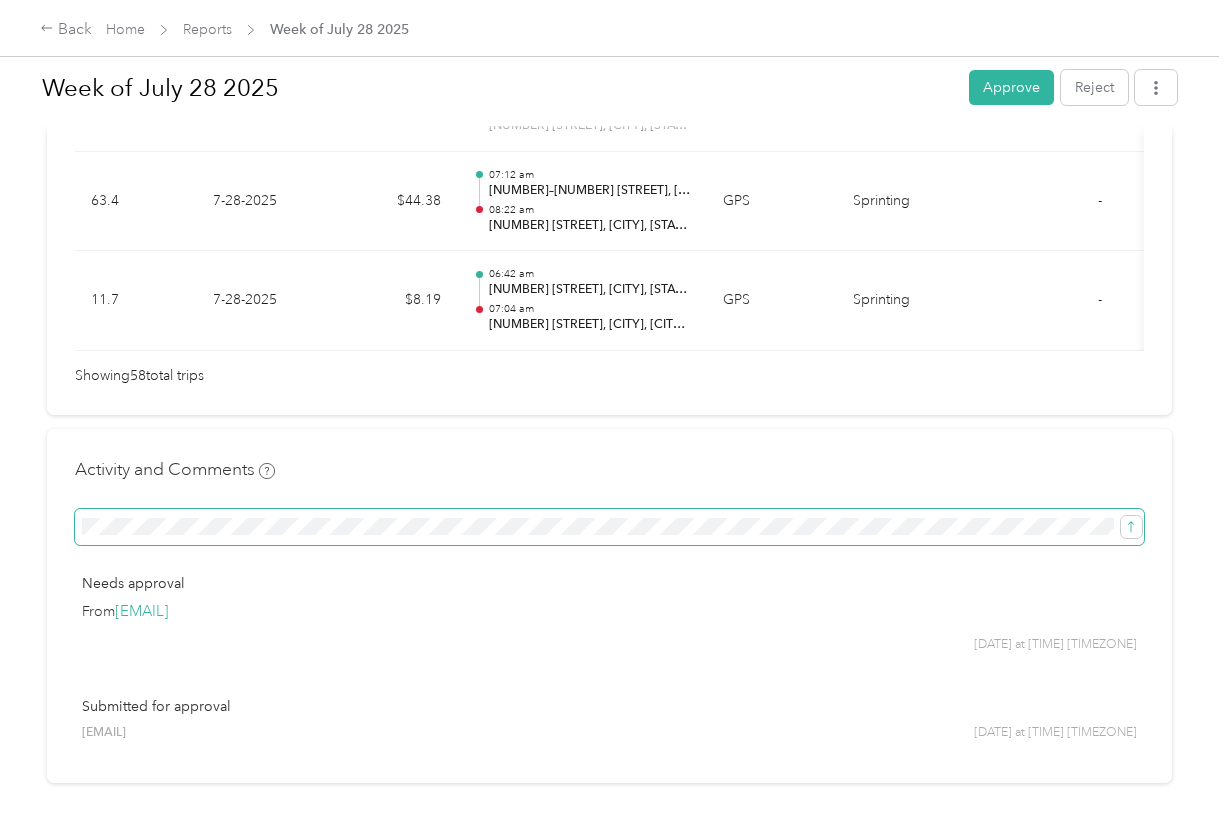 click at bounding box center [609, 527] 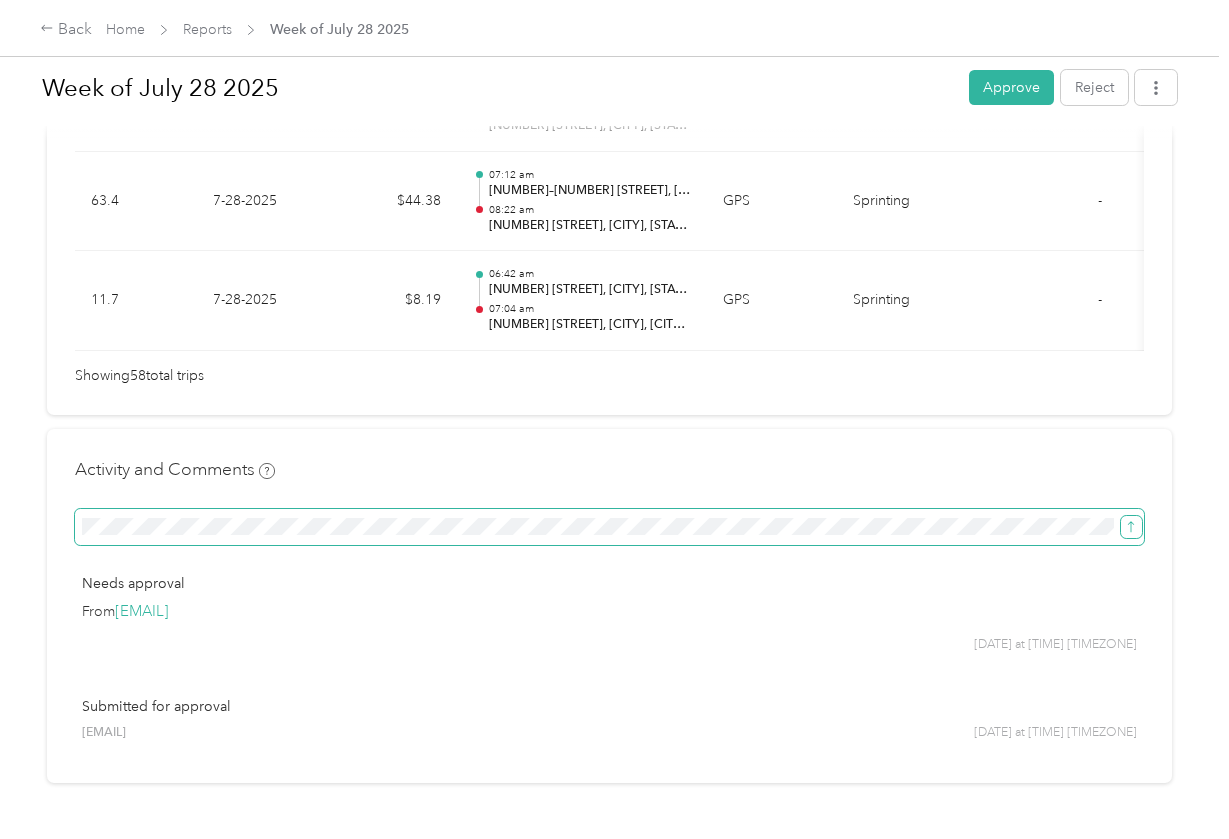 click 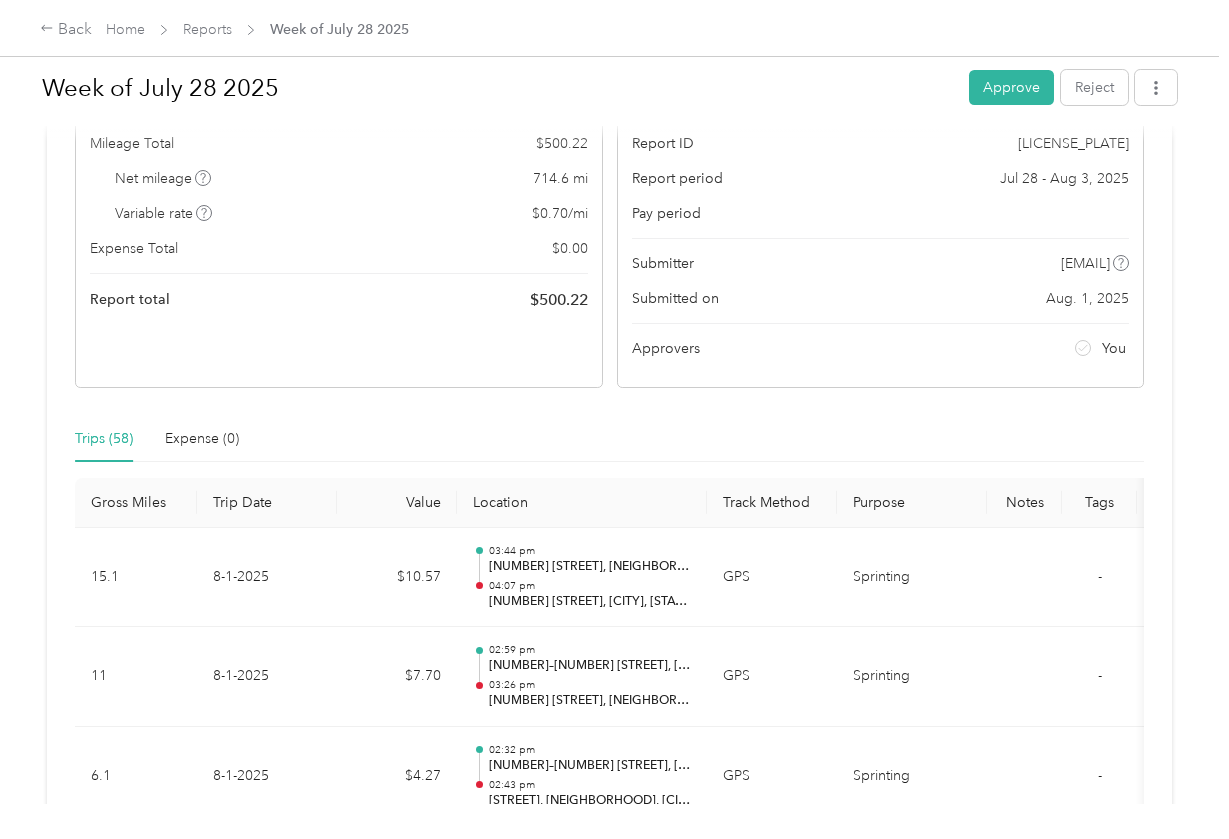 scroll, scrollTop: 159, scrollLeft: 0, axis: vertical 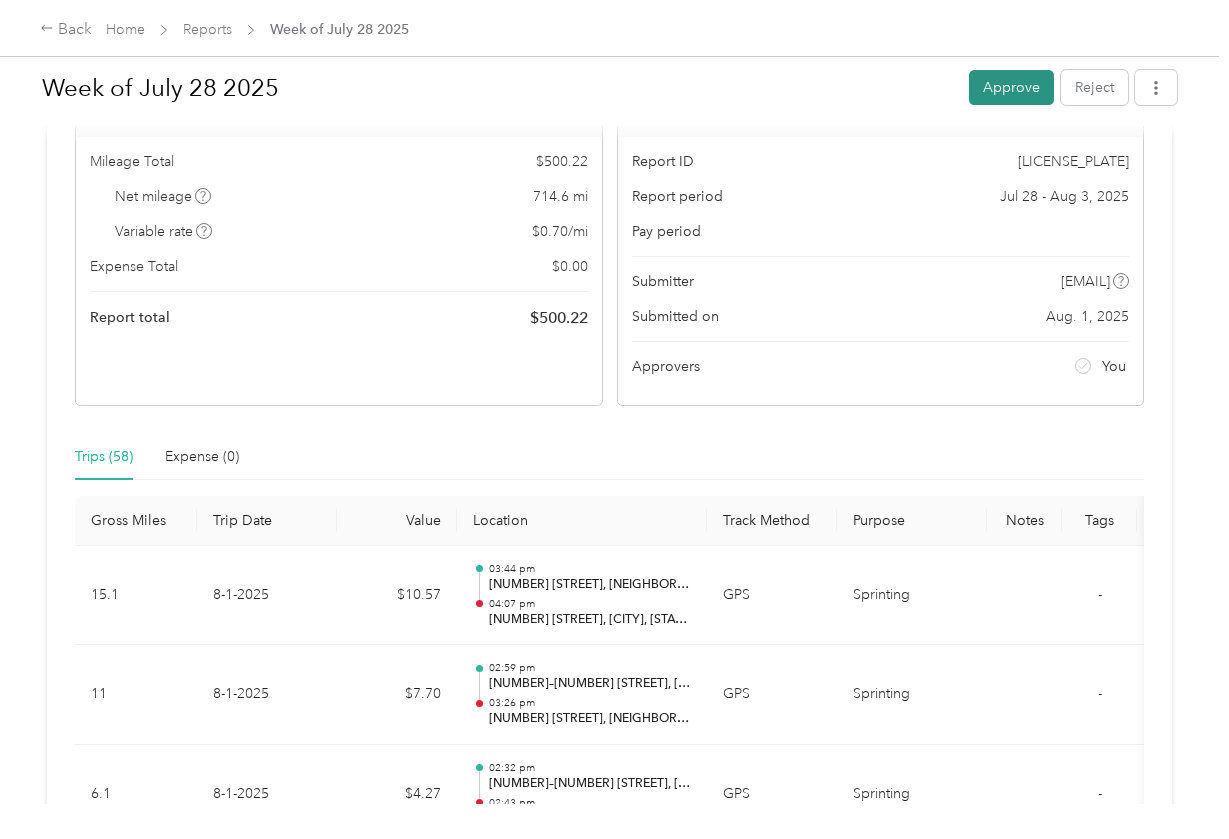 click on "Approve" at bounding box center [1011, 87] 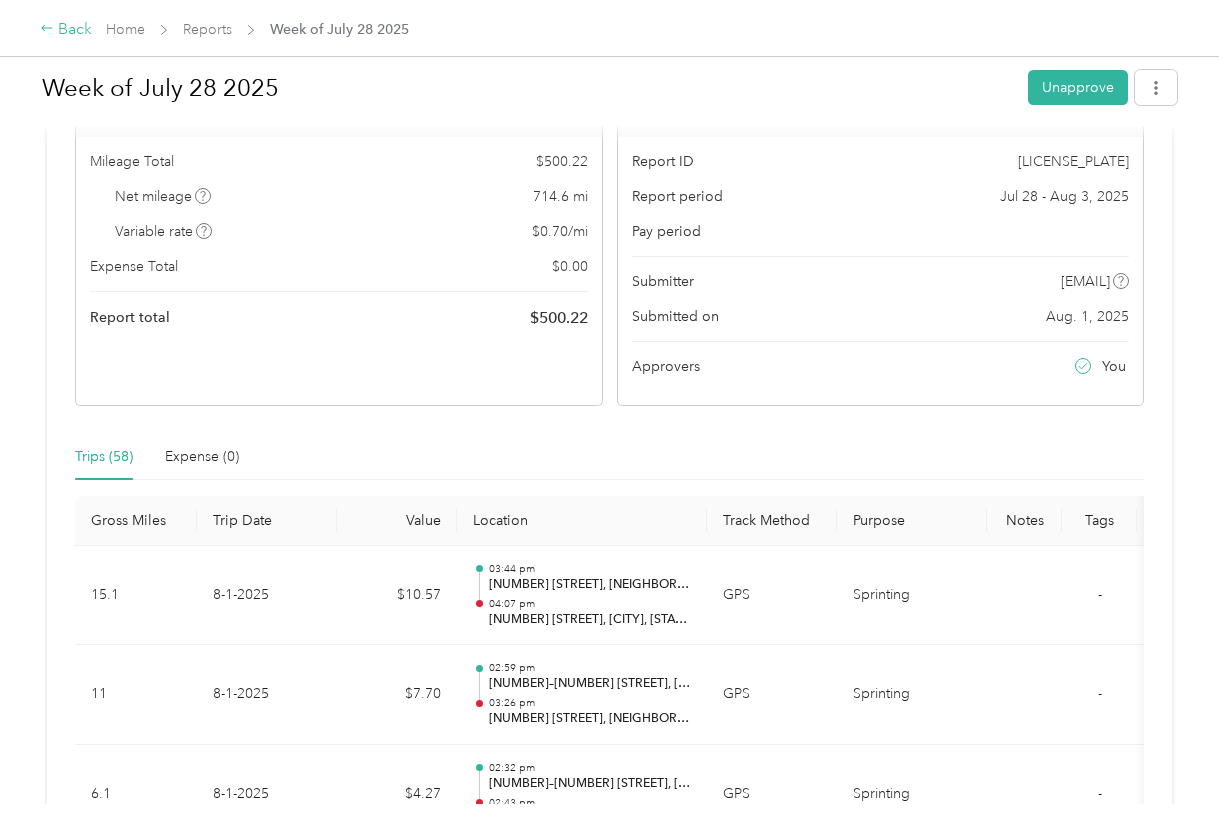 click on "Back" at bounding box center [66, 30] 